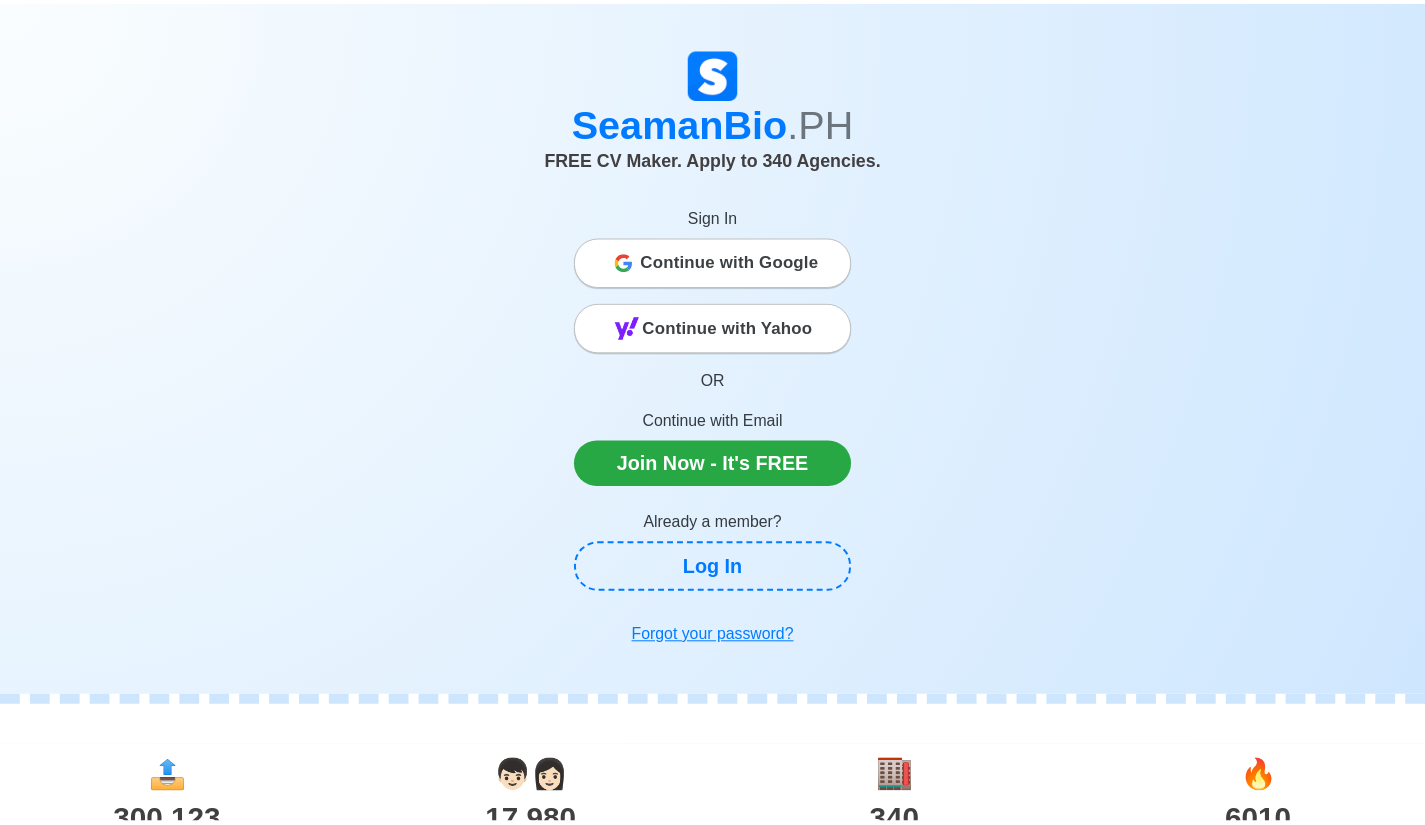 scroll, scrollTop: 0, scrollLeft: 0, axis: both 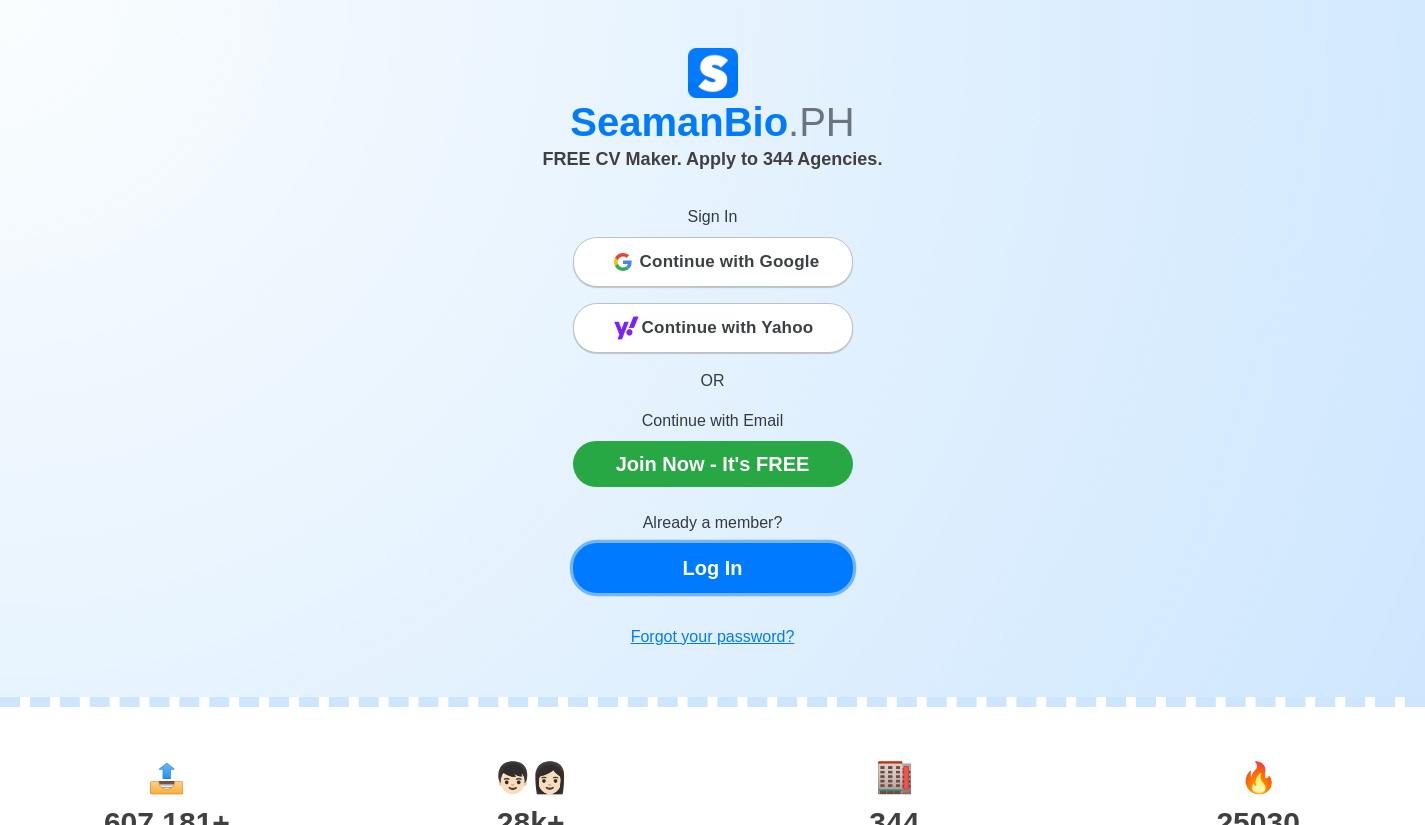 click on "Log In" at bounding box center (713, 568) 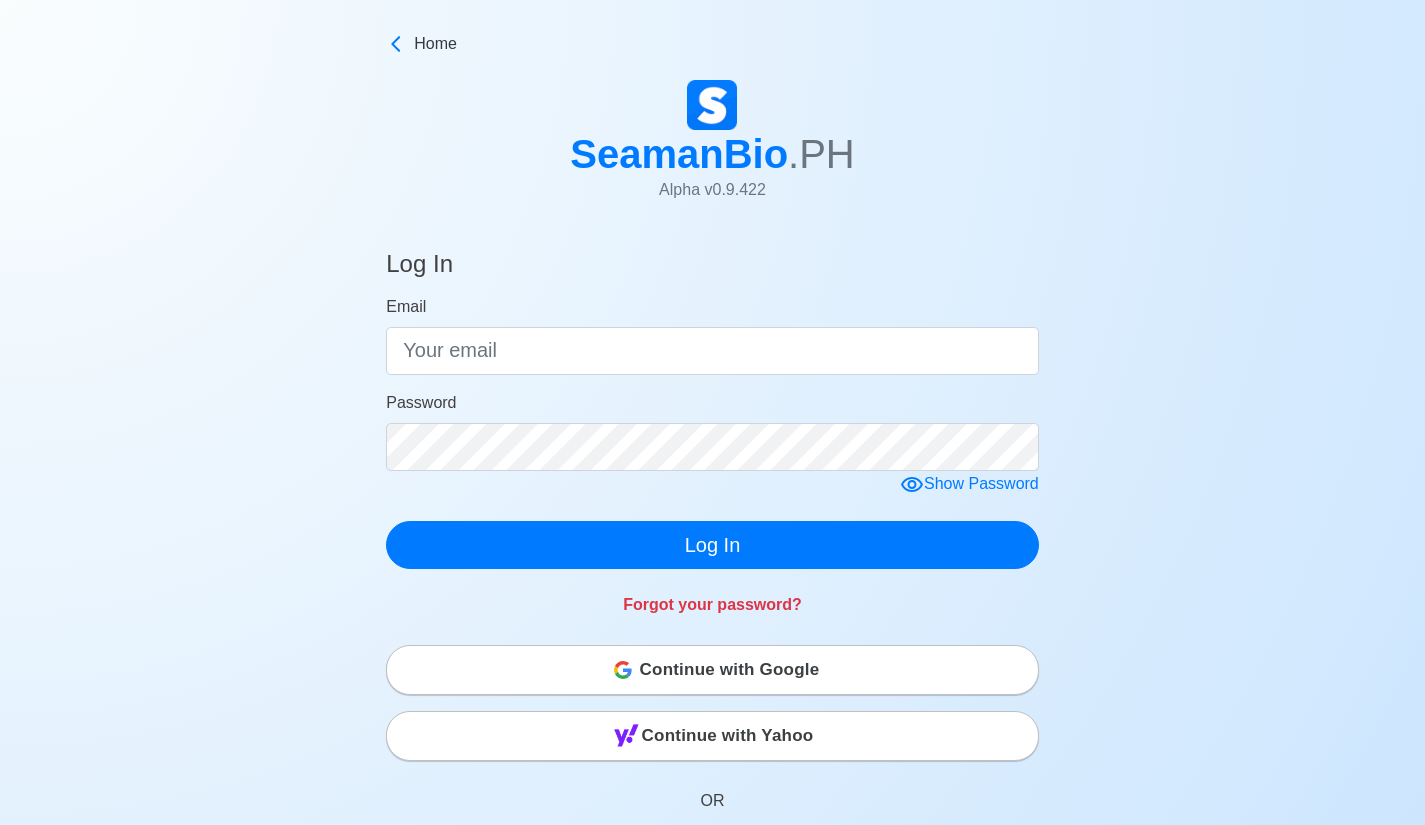 click 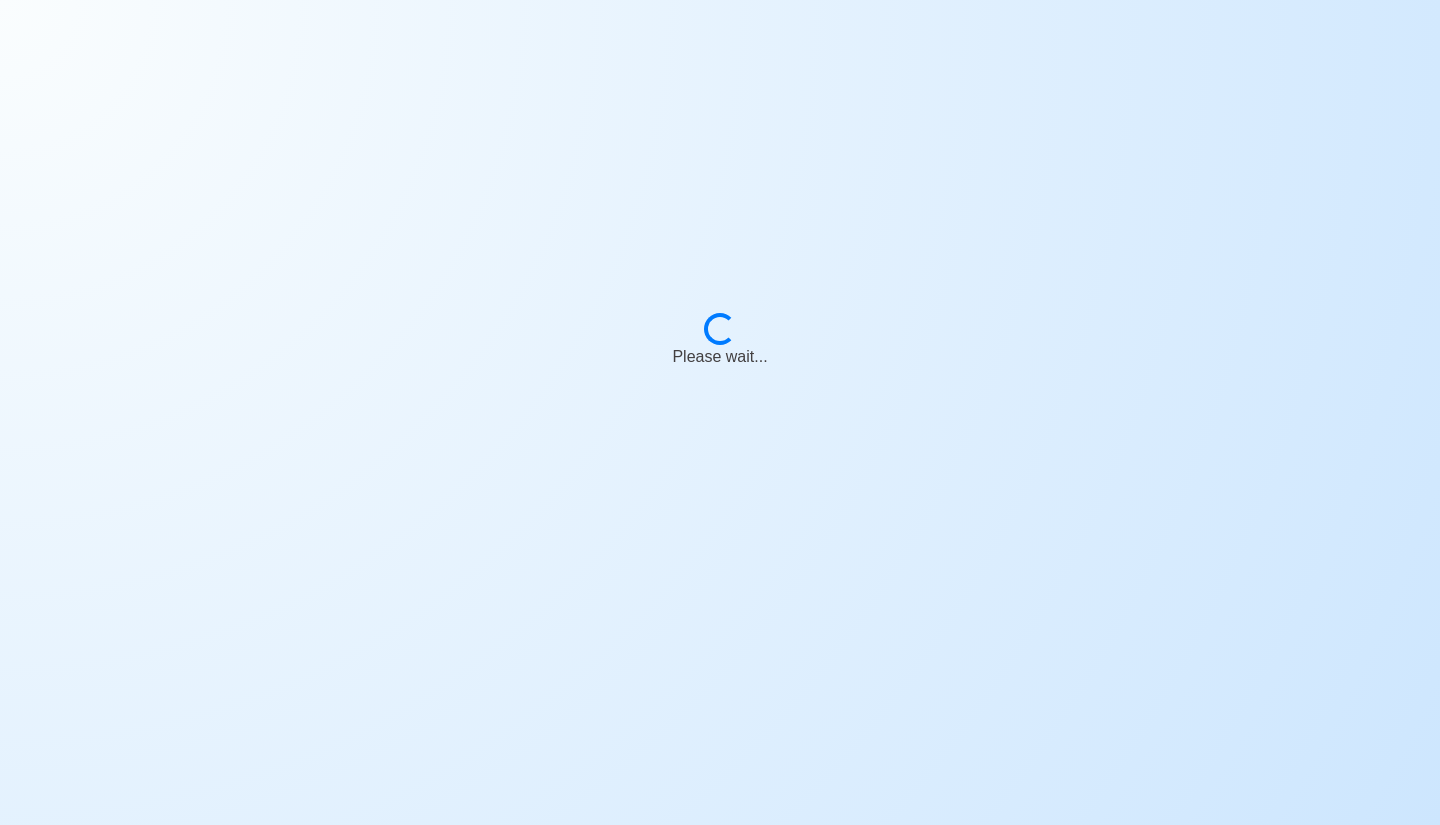 scroll, scrollTop: 0, scrollLeft: 0, axis: both 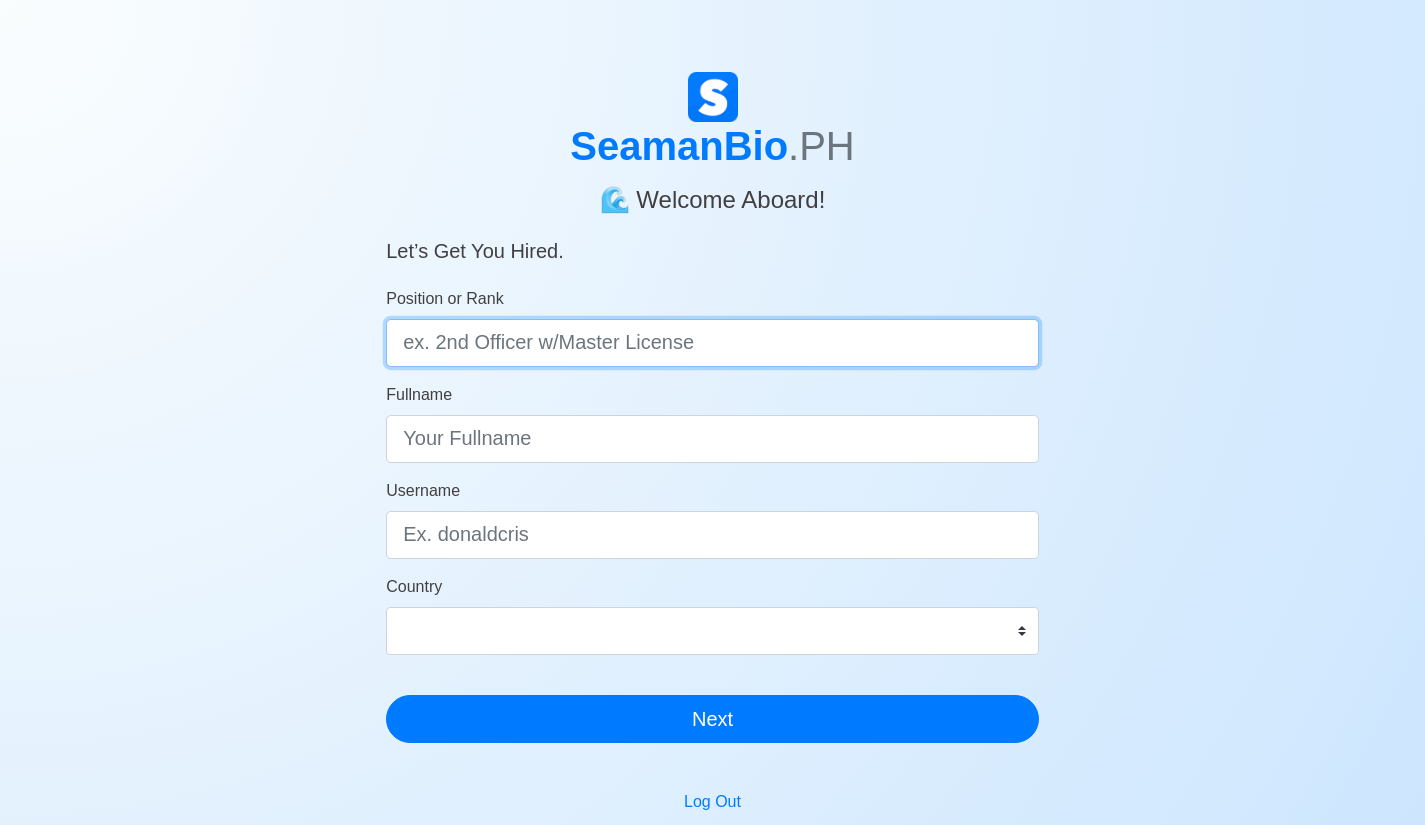 click on "Position or Rank" at bounding box center [712, 343] 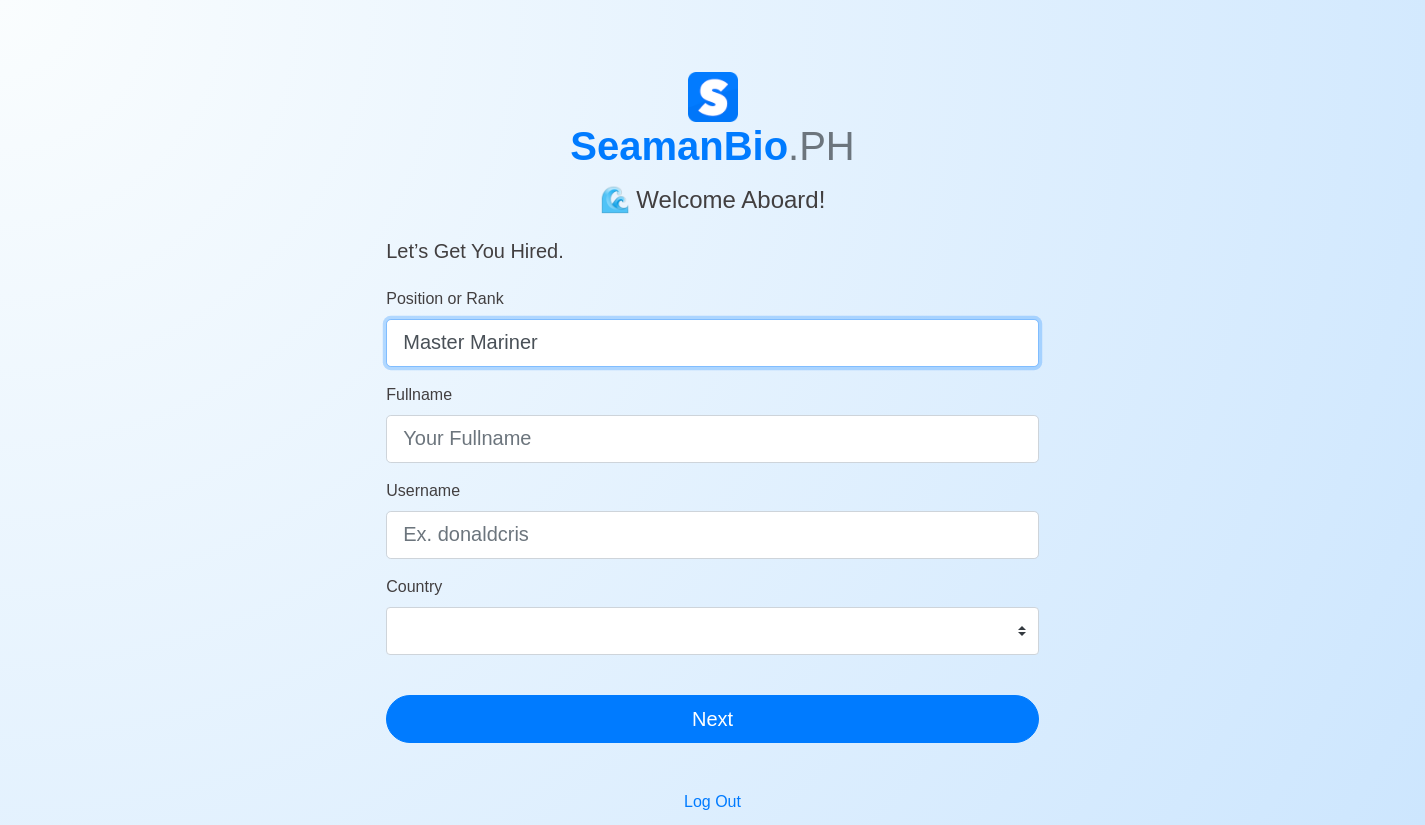 type on "Master Mariner" 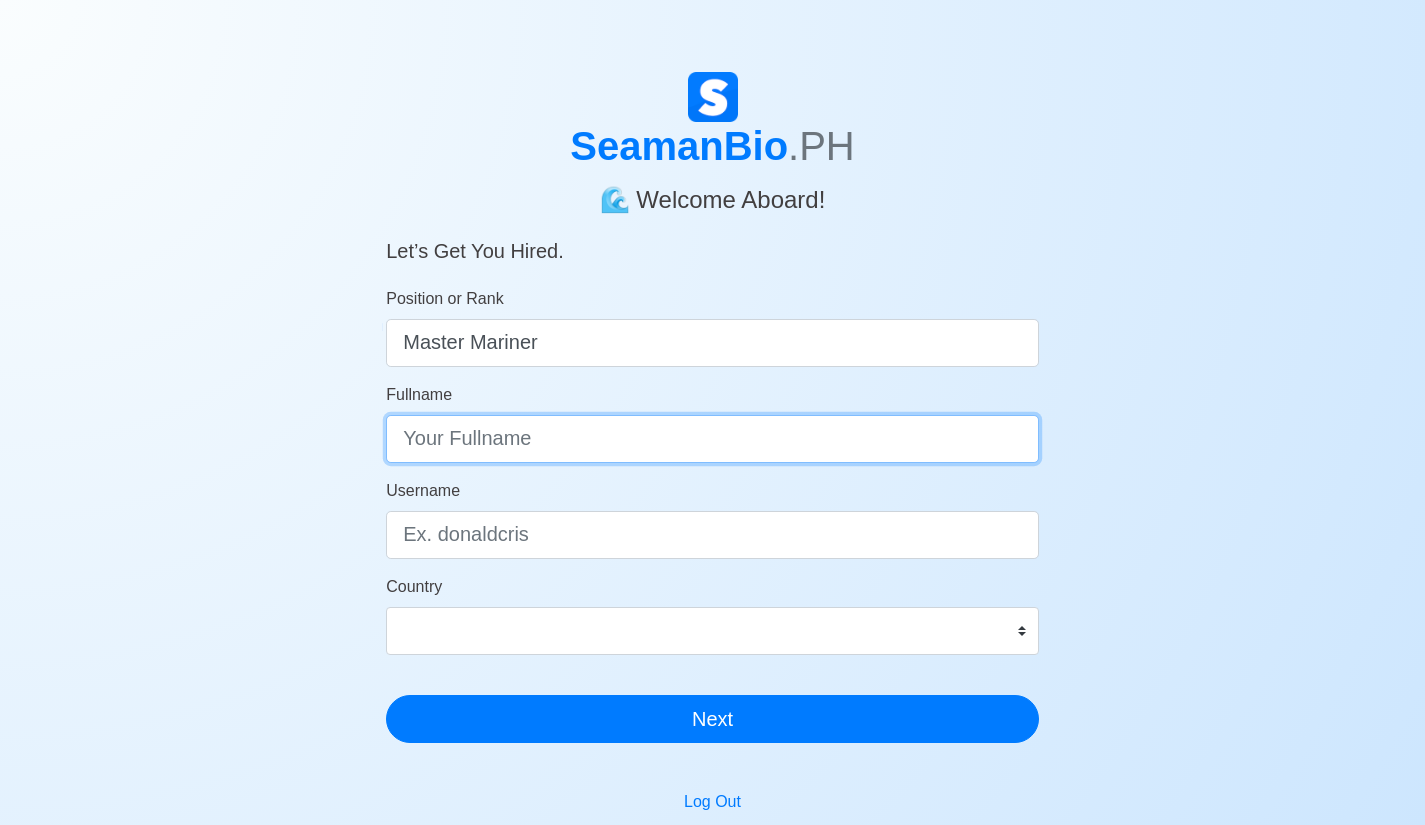 click on "Fullname" at bounding box center [712, 439] 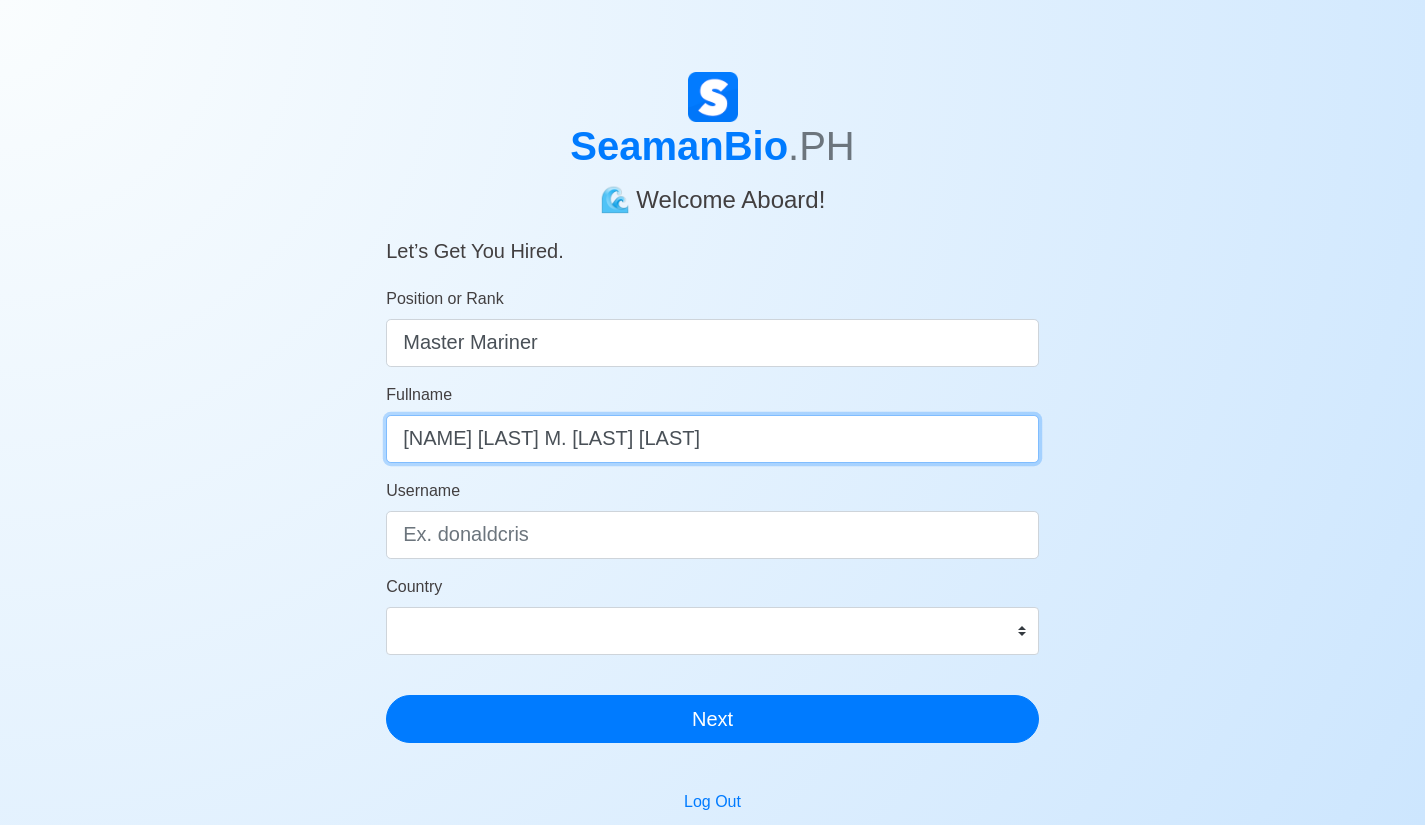 type on "[NAME] [LAST] M. [LAST] [LAST]" 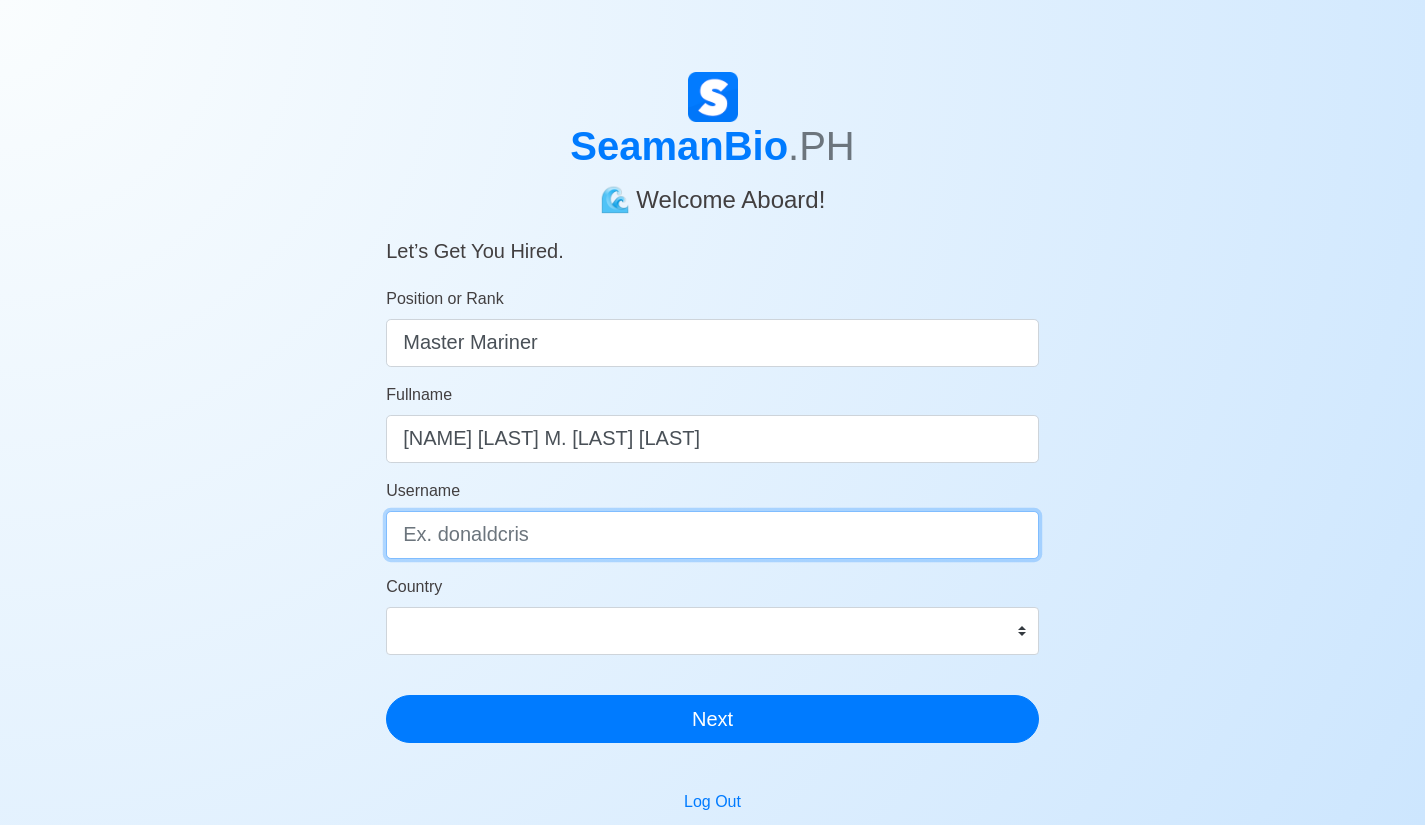 click on "Username" at bounding box center [712, 535] 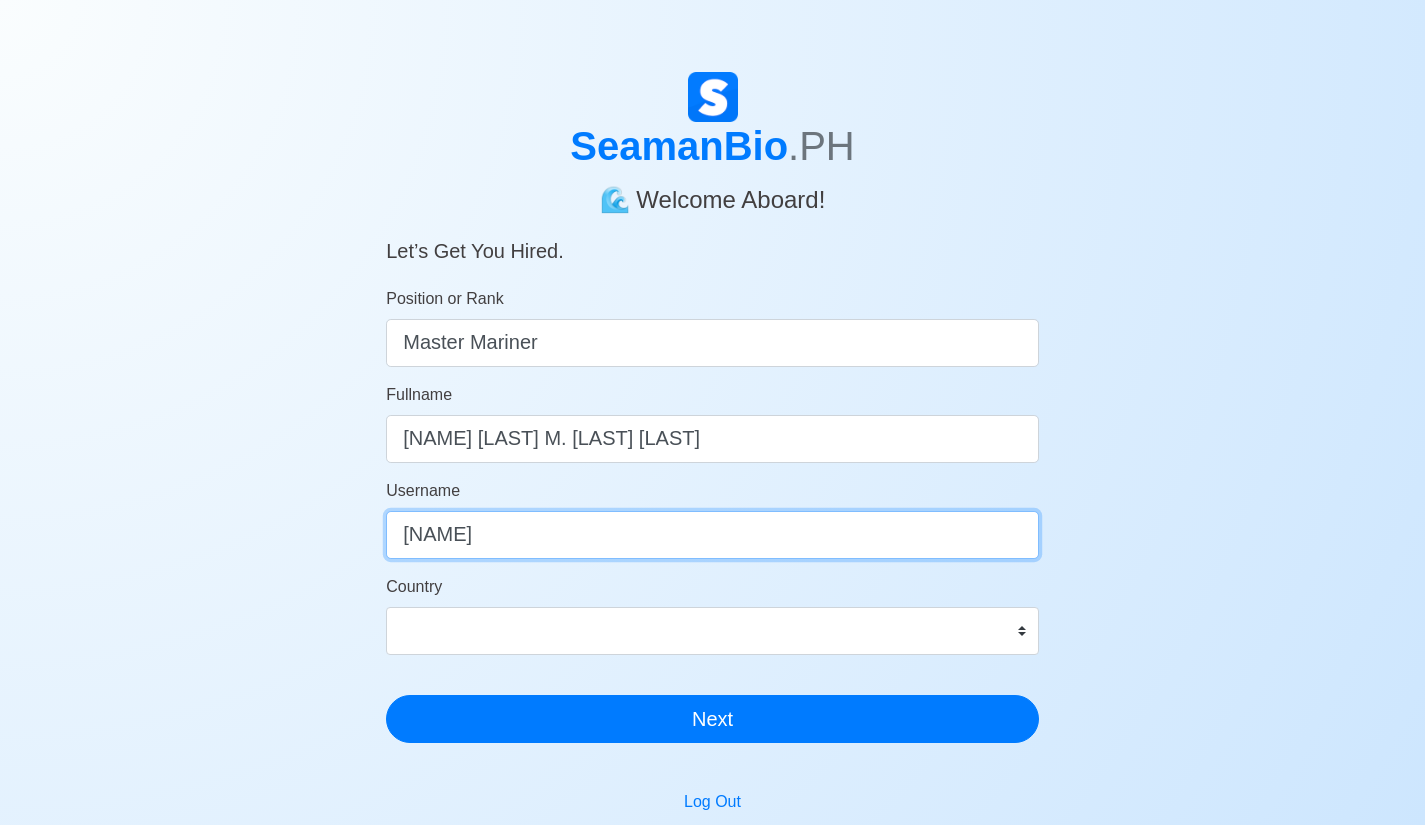 type on "[NAME]" 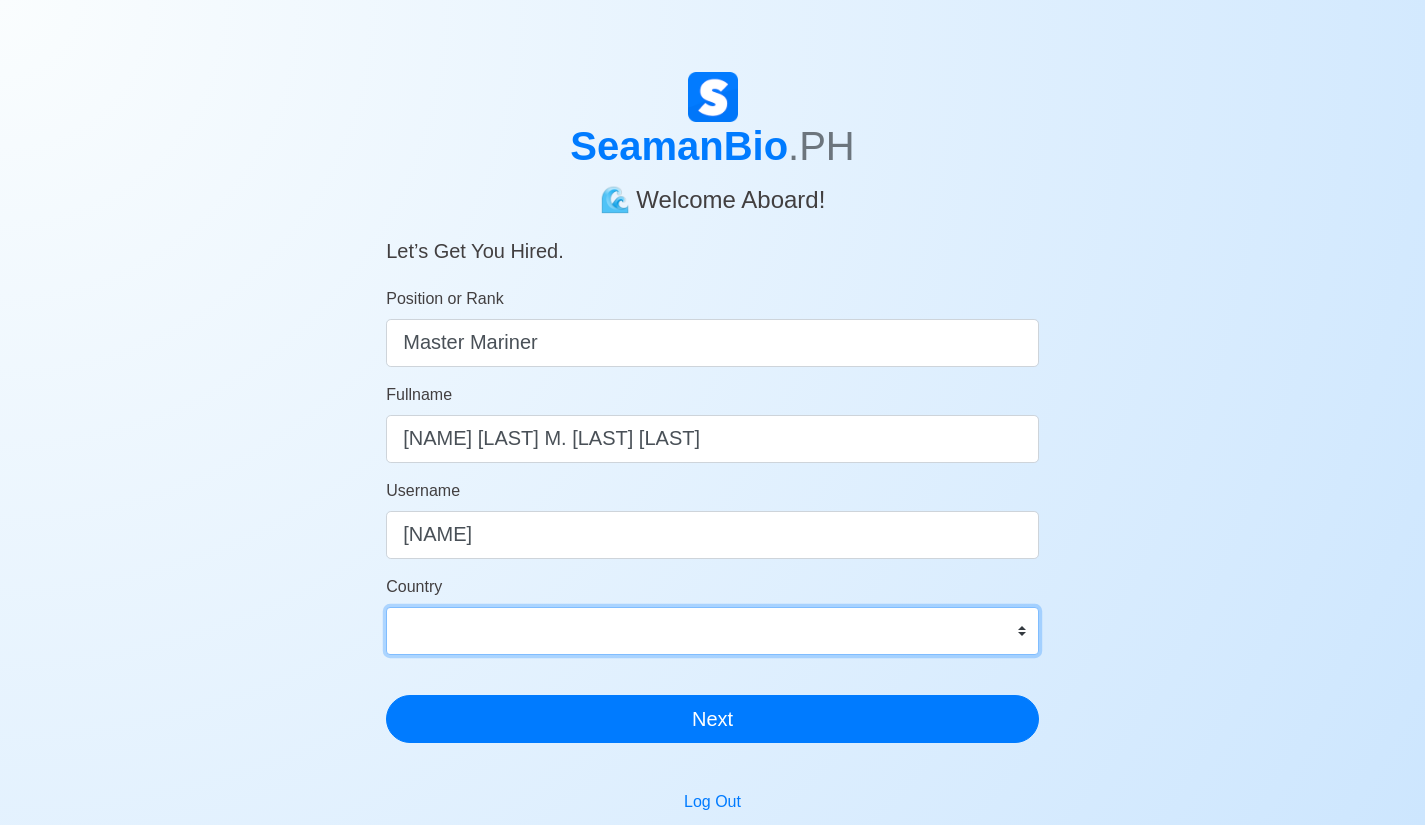 click on "Afghanistan Åland Islands Albania Algeria American Samoa Andorra Angola Anguilla Antarctica Antigua and Barbuda Argentina Armenia Aruba Australia Austria Azerbaijan Bahamas Bahrain Bangladesh Barbados Belarus Belgium Belize Benin Bermuda Bhutan Bolivia, Plurinational State of Bonaire, Sint Eustatius and Saba Bosnia and Herzegovina Botswana Bouvet Island Brazil British Indian Ocean Territory Brunei Darussalam Bulgaria Burkina Faso Burundi Cabo Verde Cambodia Cameroon Canada Cayman Islands Central African Republic Chad Chile China Christmas Island Cocos (Keeling) Islands Colombia Comoros Congo Congo, Democratic Republic of the Cook Islands Costa Rica Croatia Cuba Curaçao Cyprus Czechia Côte d'Ivoire Denmark Djibouti Dominica Dominican Republic Ecuador Egypt El Salvador Equatorial Guinea Eritrea Estonia Eswatini Ethiopia Falkland Islands (Malvinas) Faroe Islands Fiji Finland France French Guiana French Polynesia French Southern Territories Gabon Gambia Georgia Germany Ghana Gibraltar Greece Greenland Grenada" at bounding box center (712, 631) 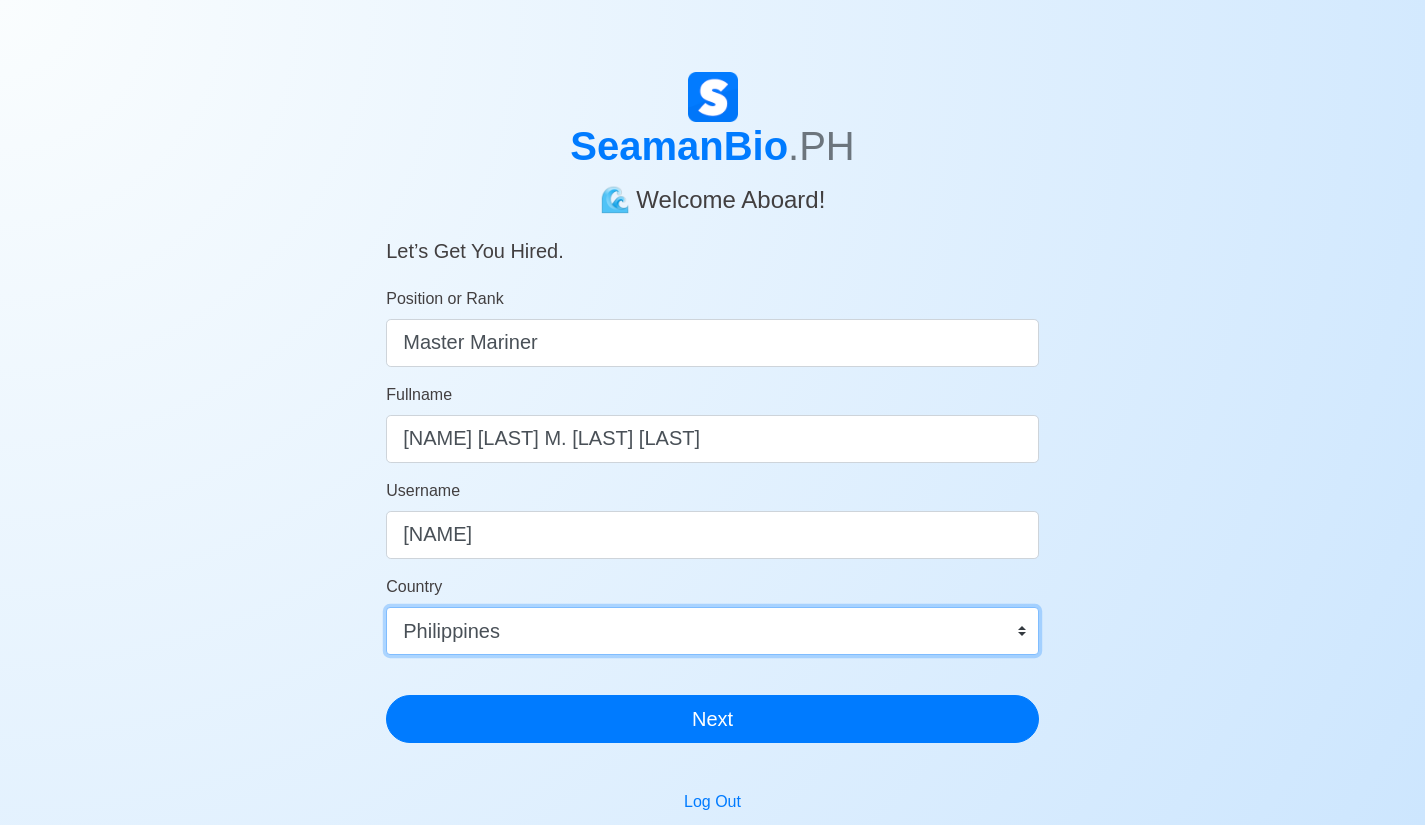 click on "Afghanistan Åland Islands Albania Algeria American Samoa Andorra Angola Anguilla Antarctica Antigua and Barbuda Argentina Armenia Aruba Australia Austria Azerbaijan Bahamas Bahrain Bangladesh Barbados Belarus Belgium Belize Benin Bermuda Bhutan Bolivia, Plurinational State of Bonaire, Sint Eustatius and Saba Bosnia and Herzegovina Botswana Bouvet Island Brazil British Indian Ocean Territory Brunei Darussalam Bulgaria Burkina Faso Burundi Cabo Verde Cambodia Cameroon Canada Cayman Islands Central African Republic Chad Chile China Christmas Island Cocos (Keeling) Islands Colombia Comoros Congo Congo, Democratic Republic of the Cook Islands Costa Rica Croatia Cuba Curaçao Cyprus Czechia Côte d'Ivoire Denmark Djibouti Dominica Dominican Republic Ecuador Egypt El Salvador Equatorial Guinea Eritrea Estonia Eswatini Ethiopia Falkland Islands (Malvinas) Faroe Islands Fiji Finland France French Guiana French Polynesia French Southern Territories Gabon Gambia Georgia Germany Ghana Gibraltar Greece Greenland Grenada" at bounding box center (712, 631) 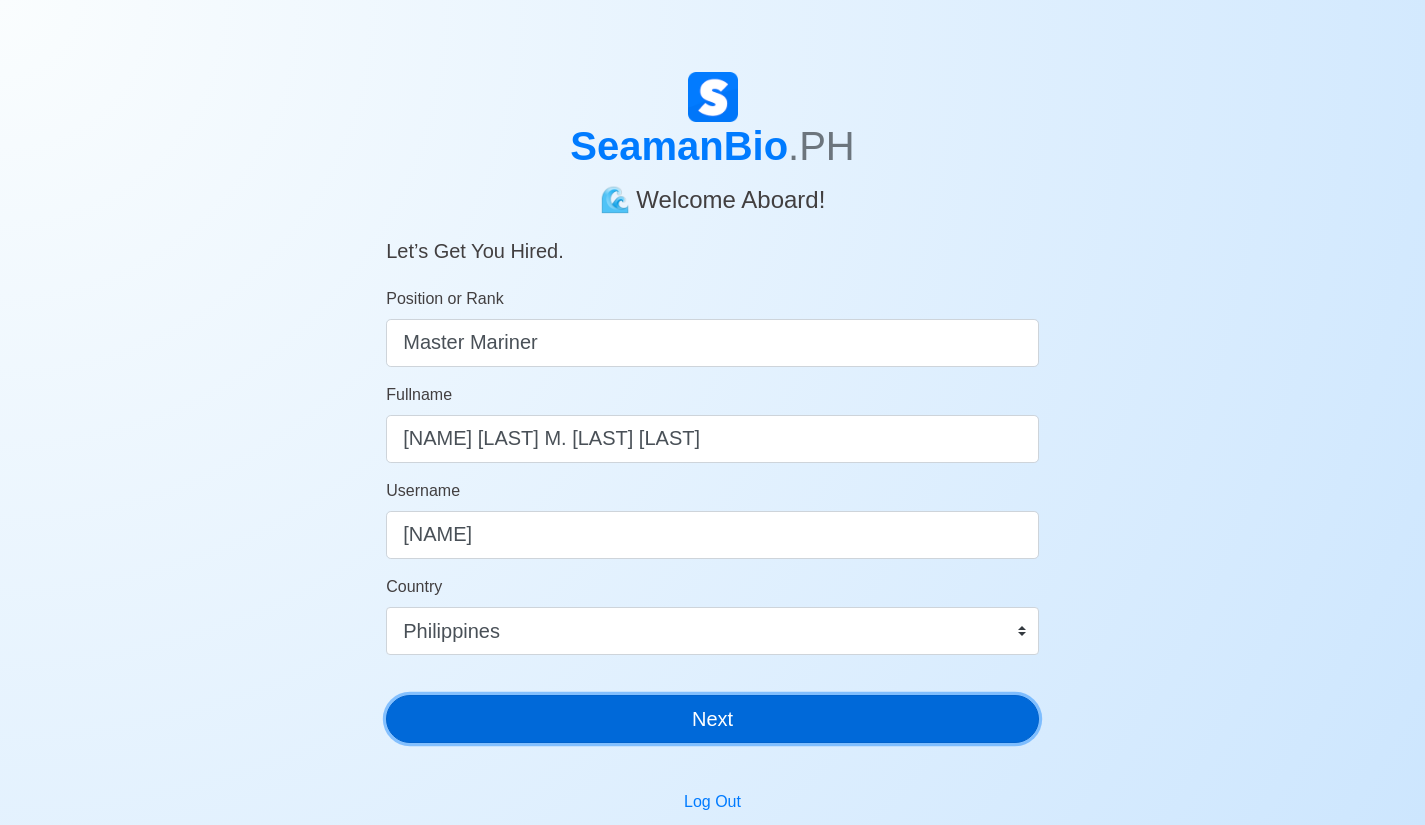 click on "Next" at bounding box center [712, 719] 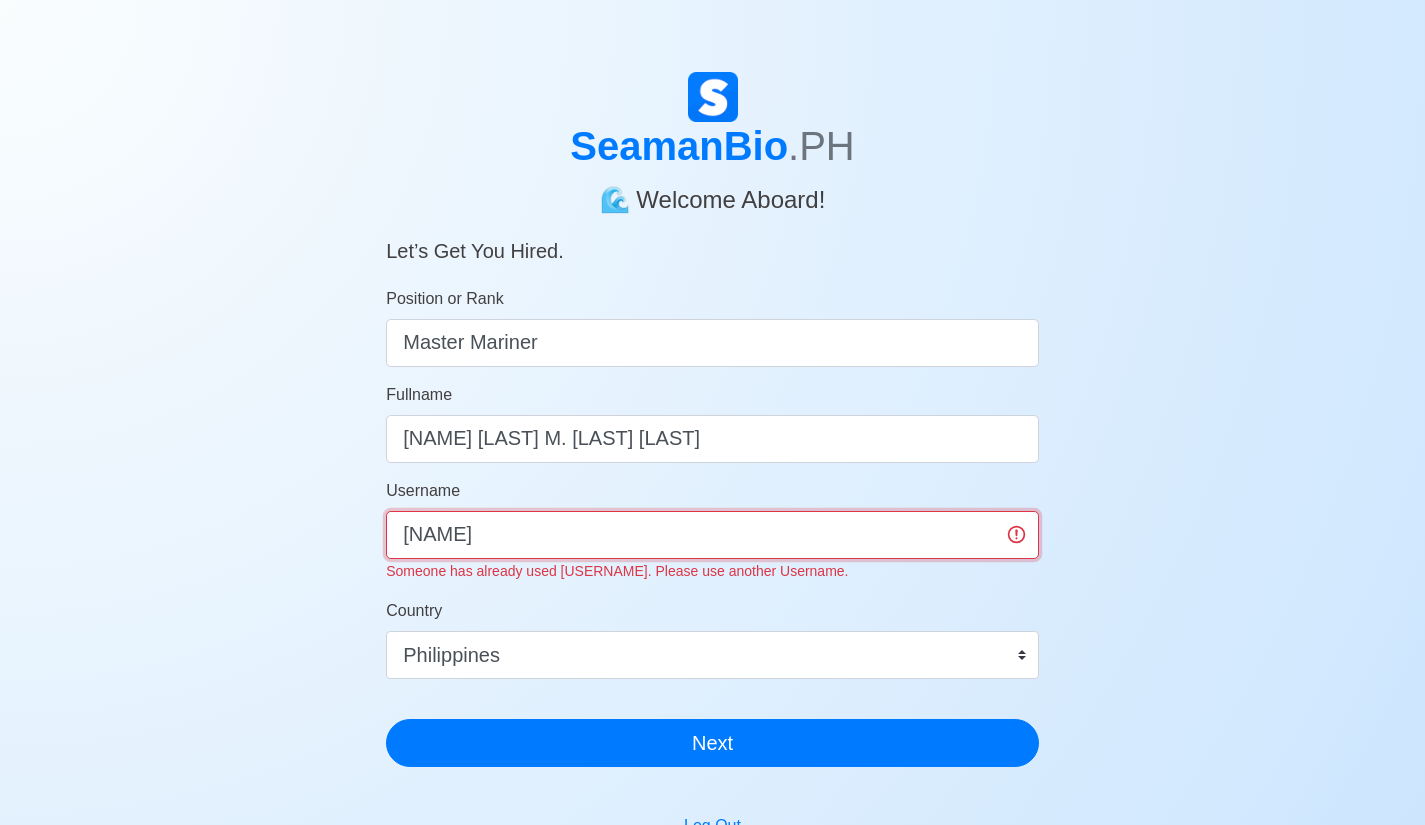click on "[NAME]" at bounding box center (712, 535) 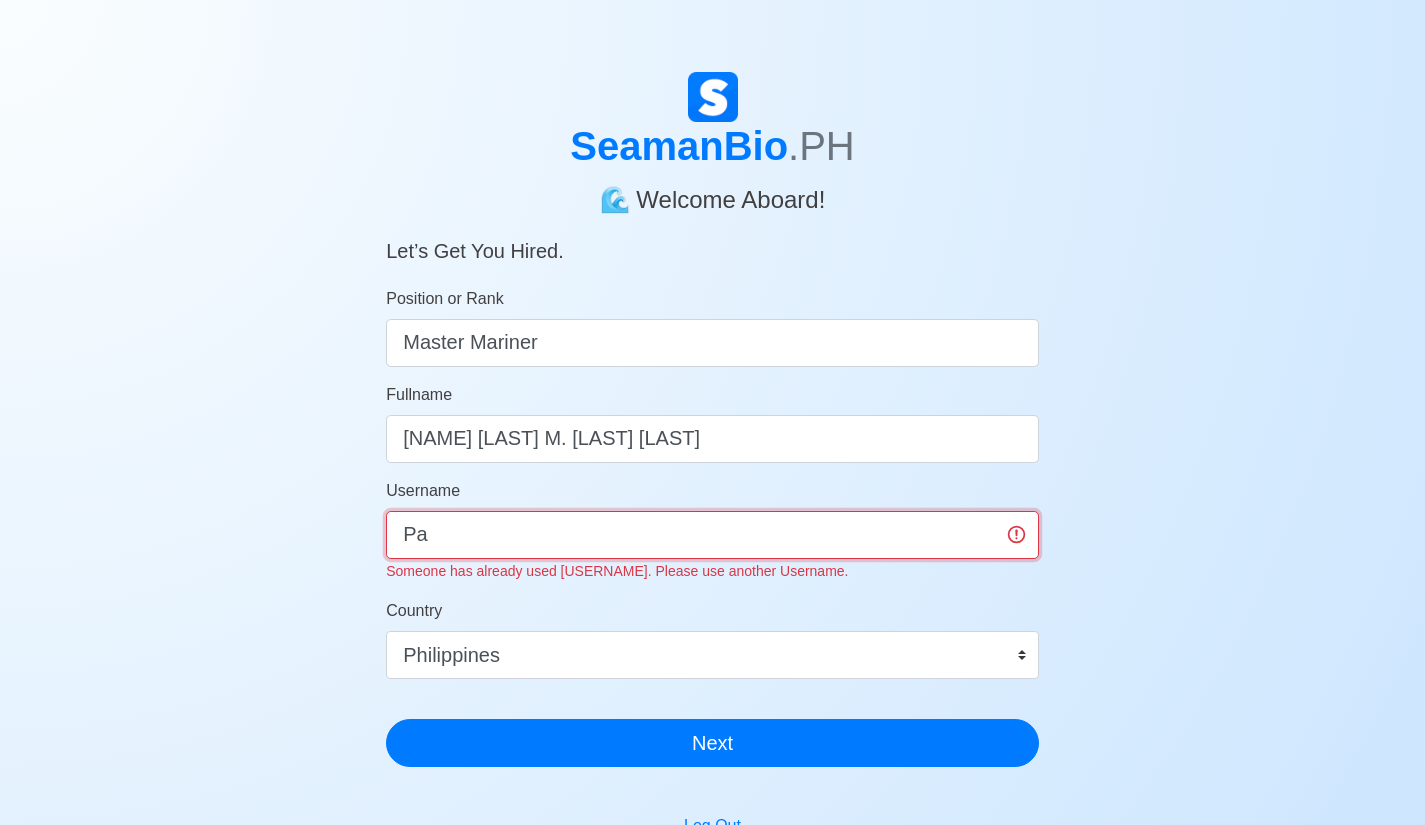 type on "P" 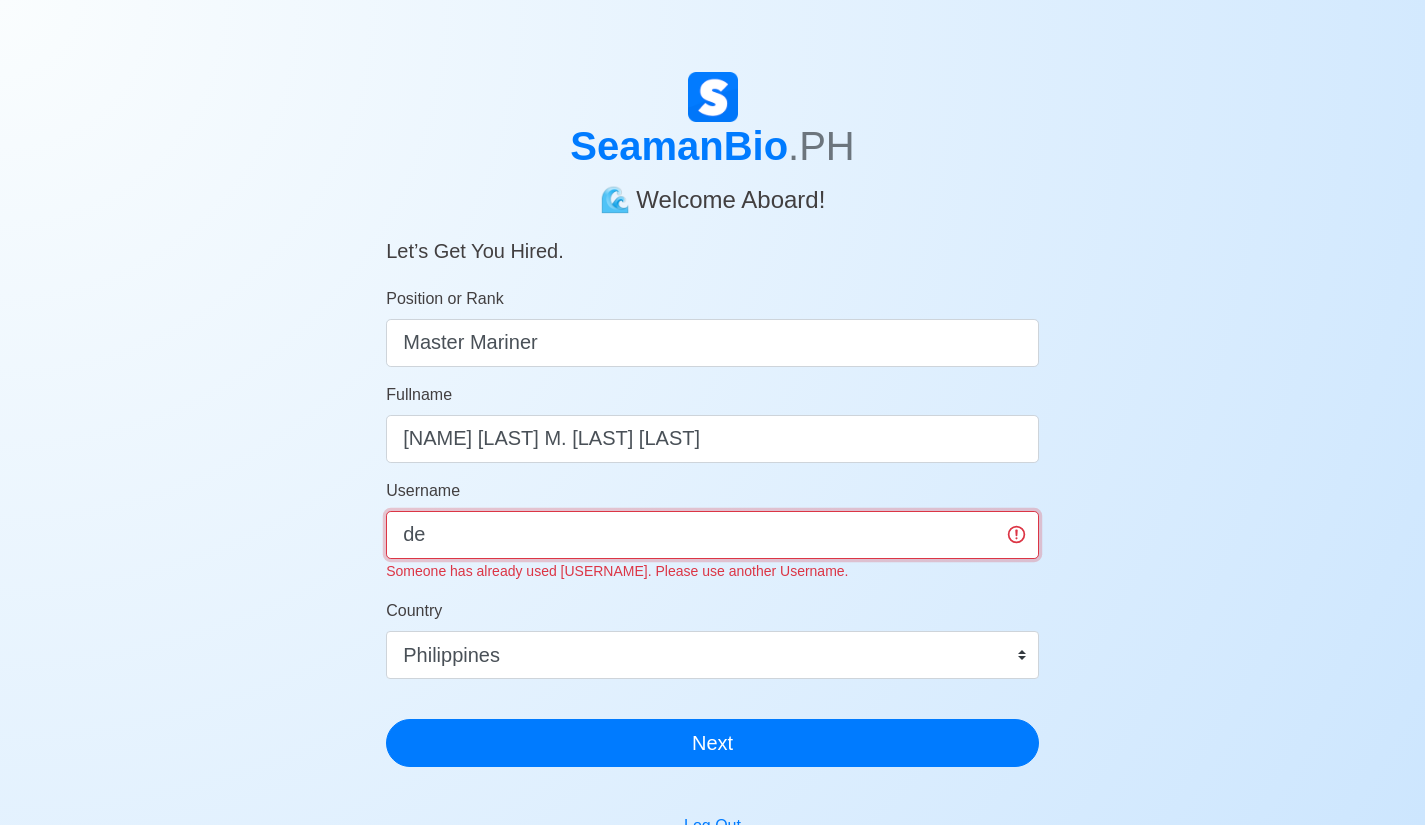 type on "d" 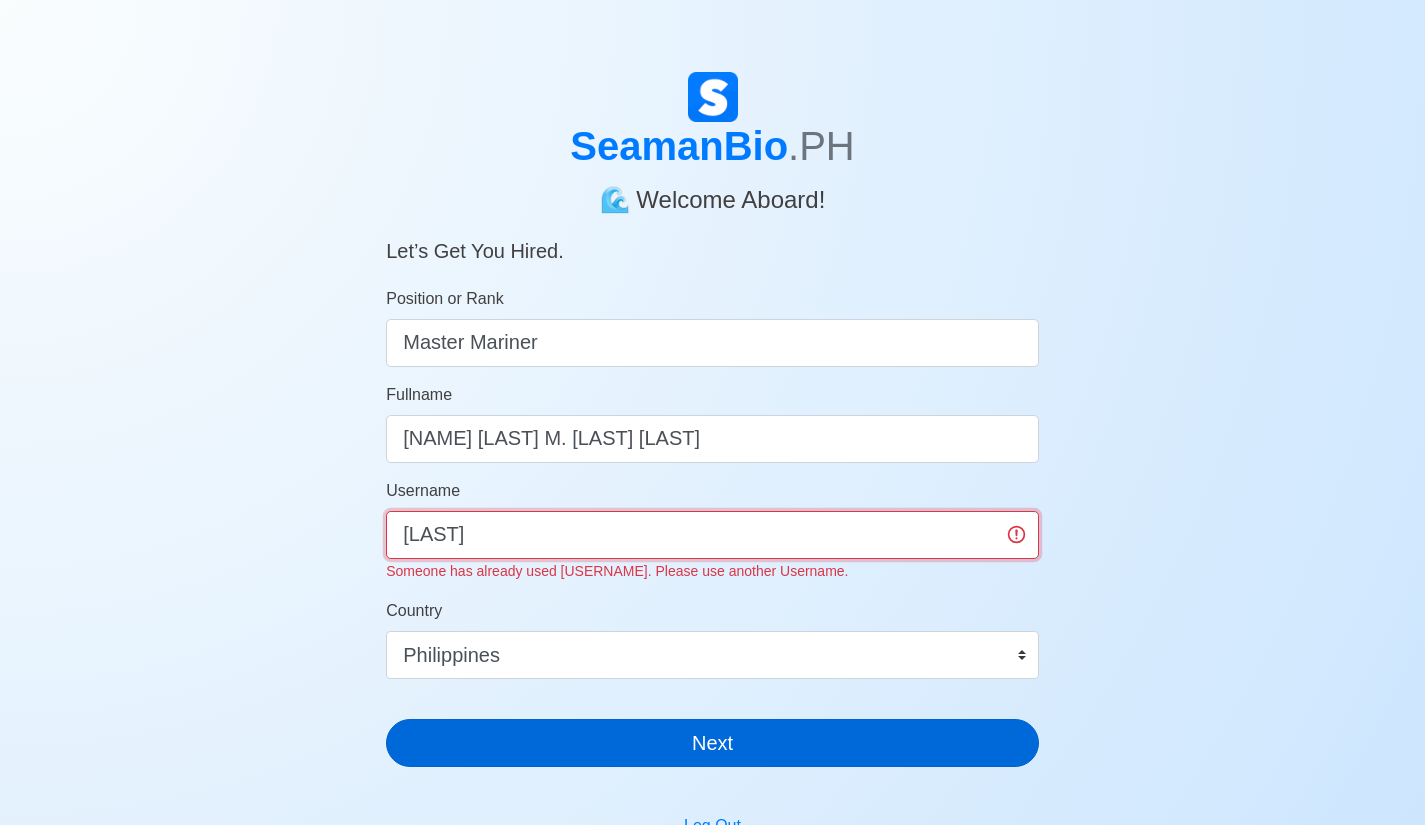 type on "[LAST]" 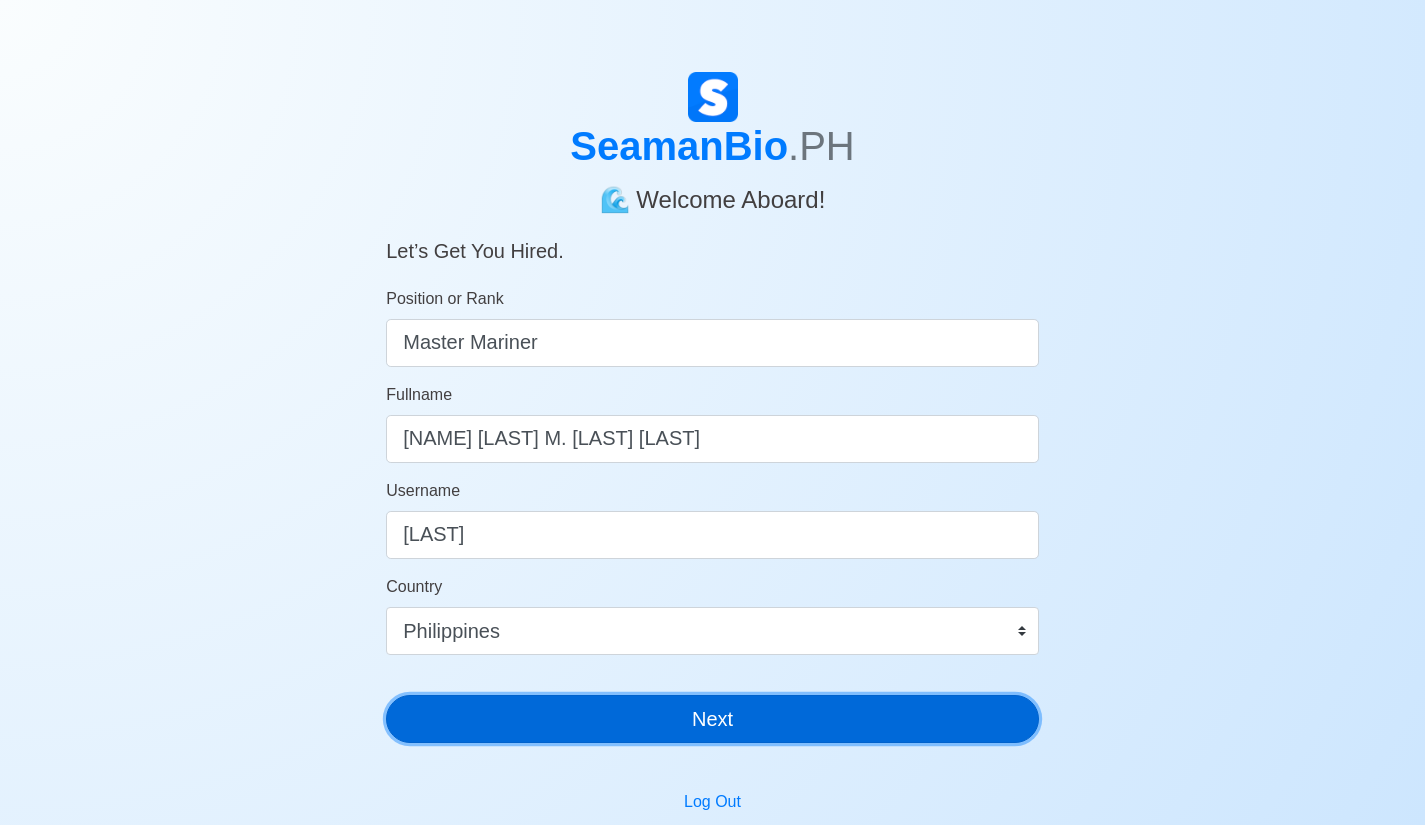 click on "Next" at bounding box center (712, 719) 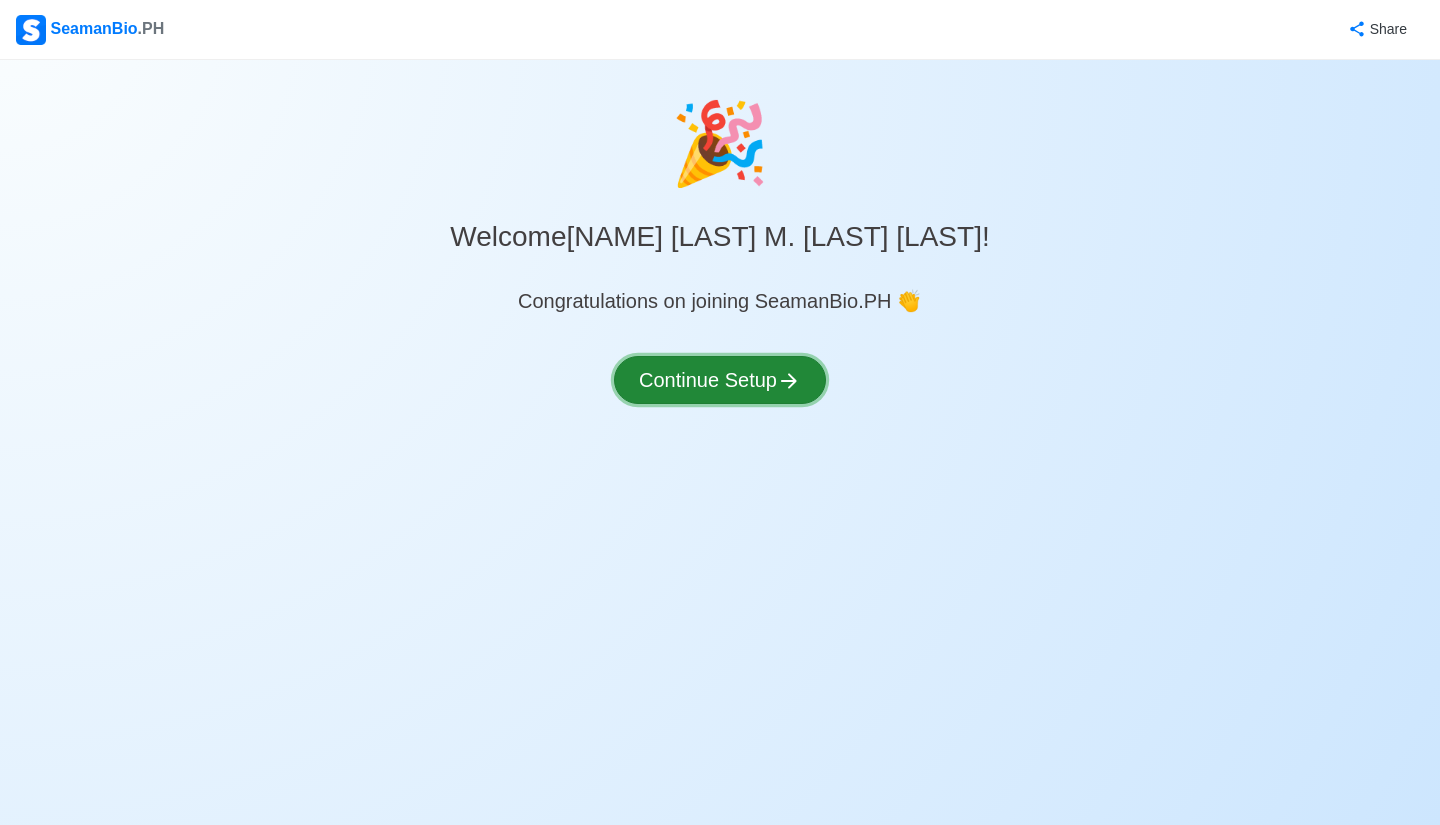 click on "Continue Setup" at bounding box center (720, 380) 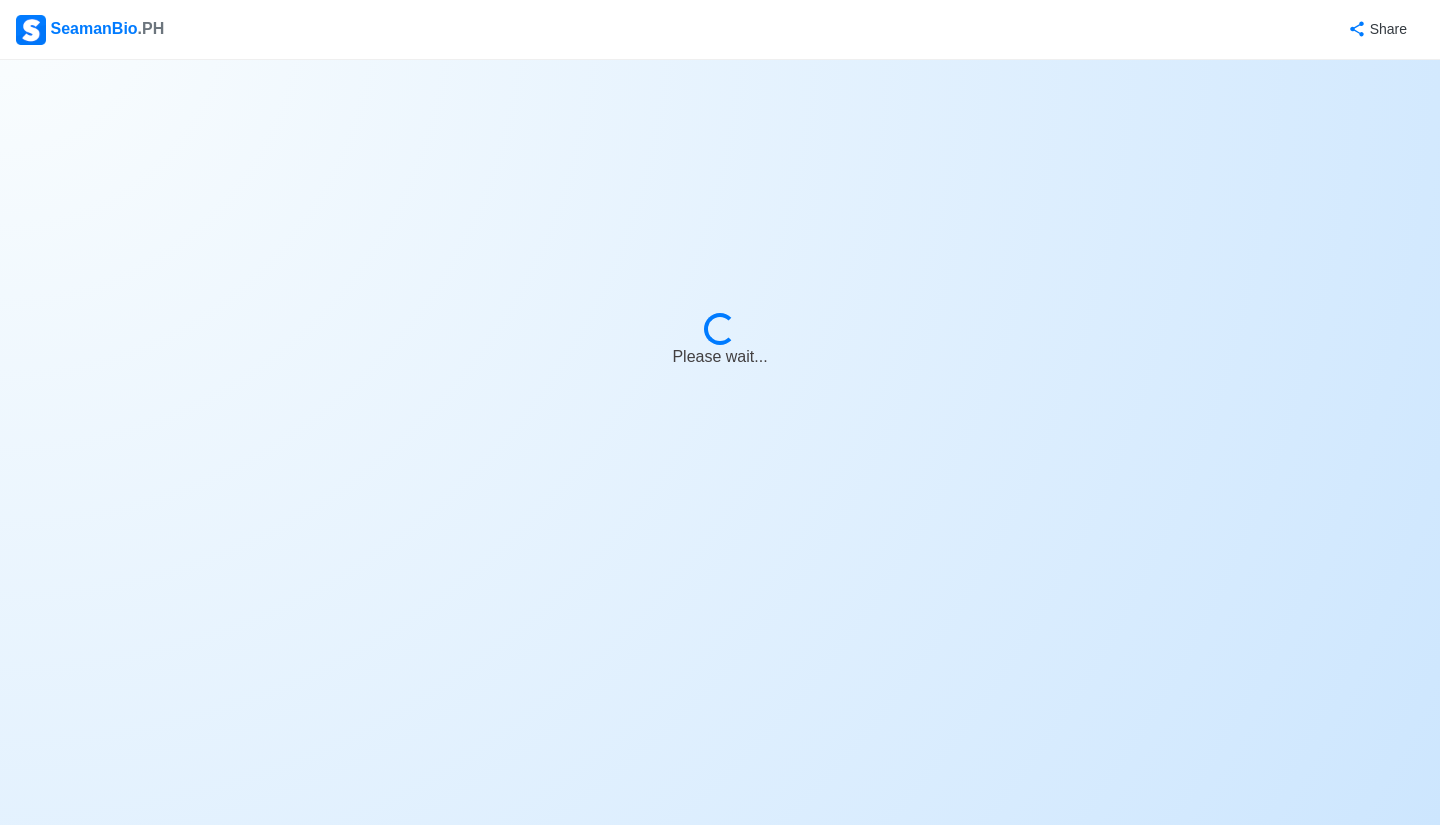 select on "Visible for Hiring" 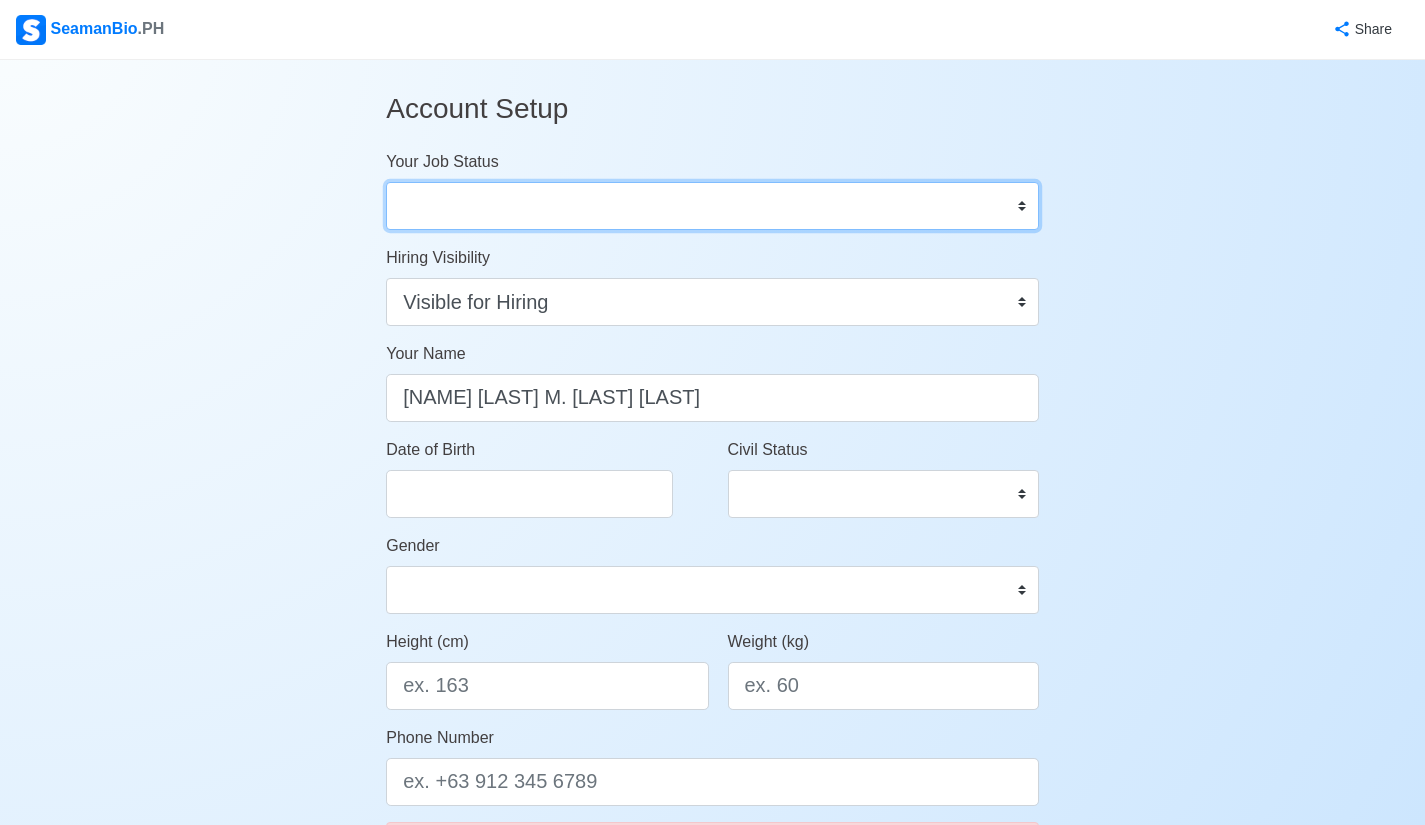 click on "Onboard Actively Looking for Job Not Looking for Job" at bounding box center [712, 206] 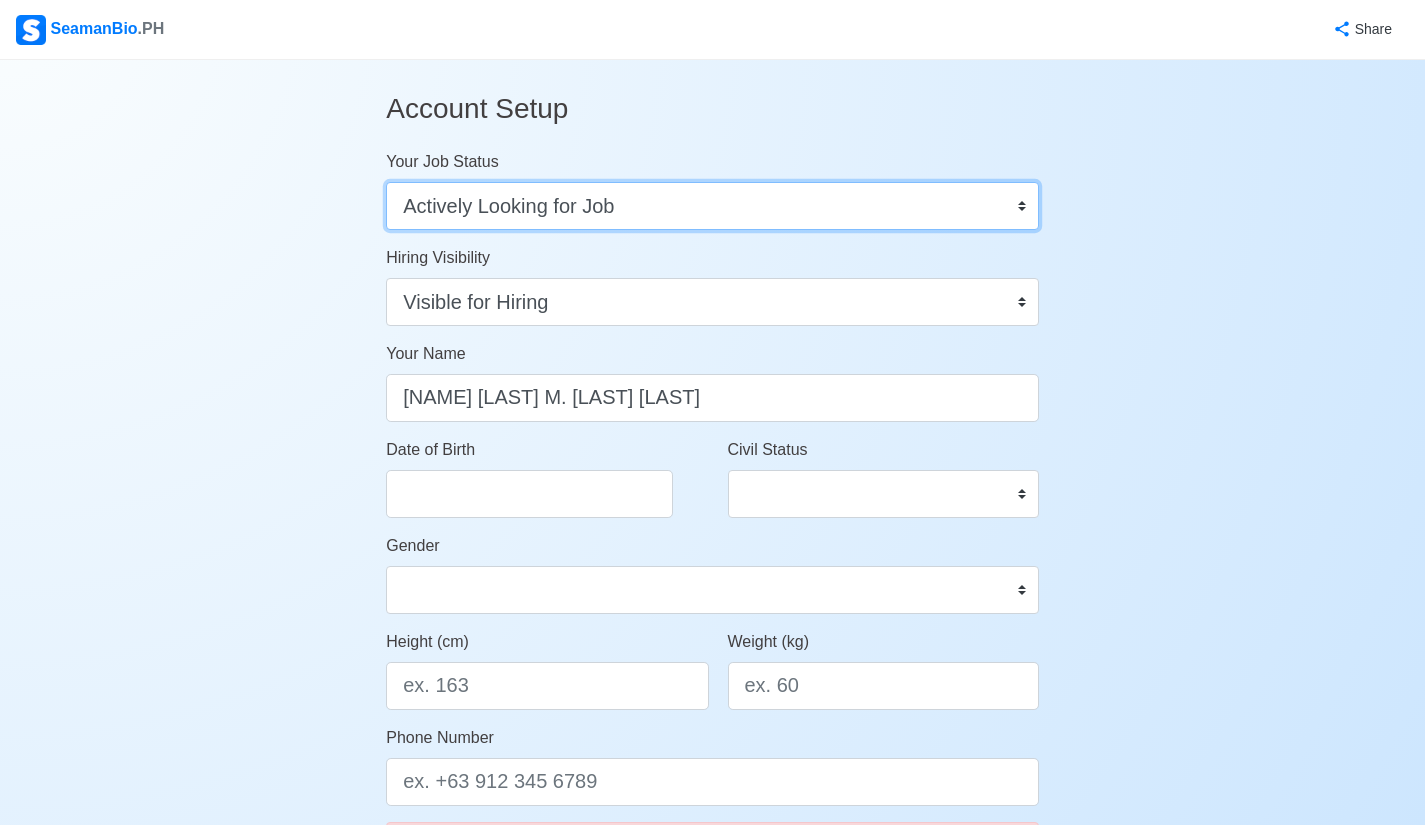 click on "Onboard Actively Looking for Job Not Looking for Job" at bounding box center (712, 206) 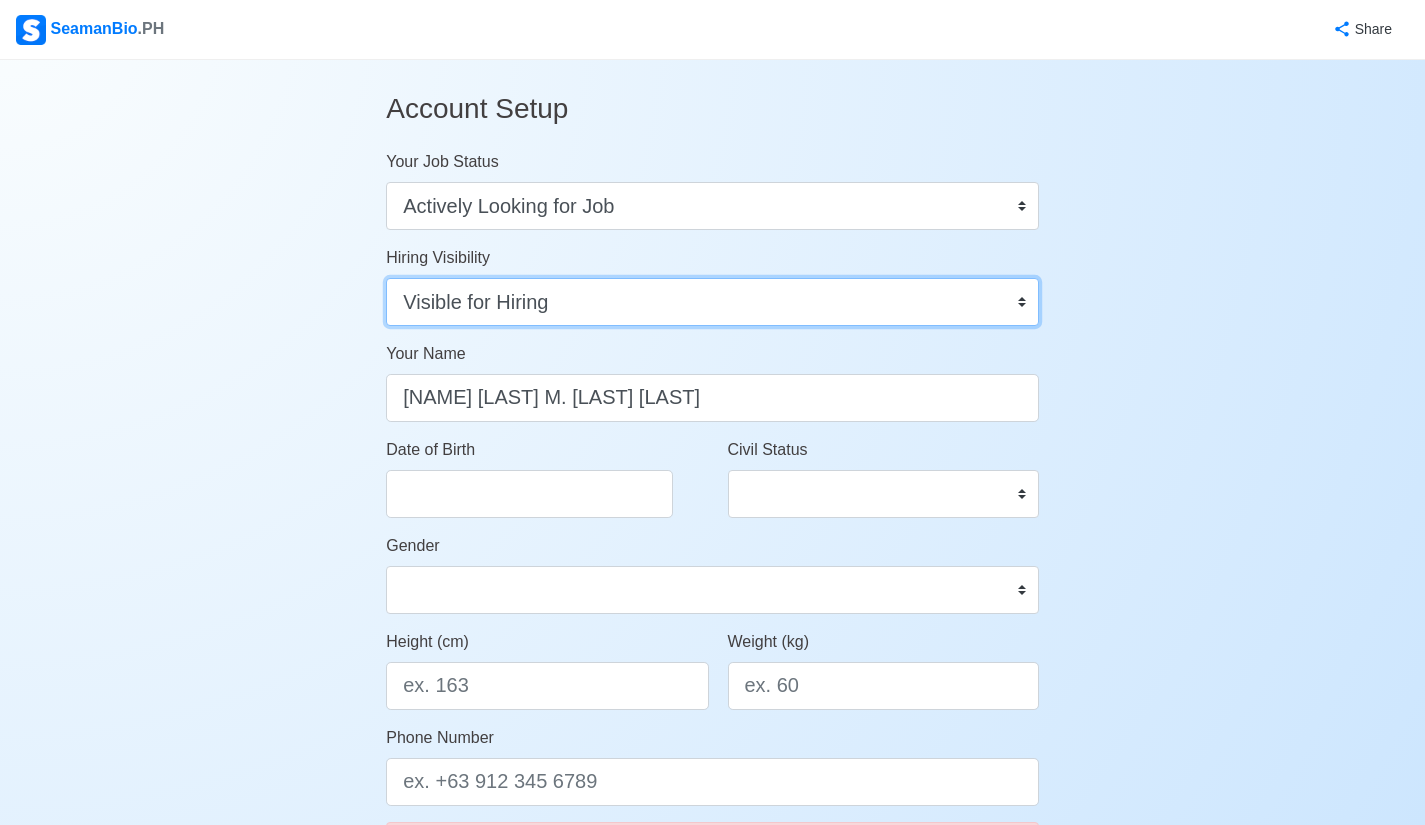 click on "Visible for Hiring Not Visible for Hiring" at bounding box center (712, 302) 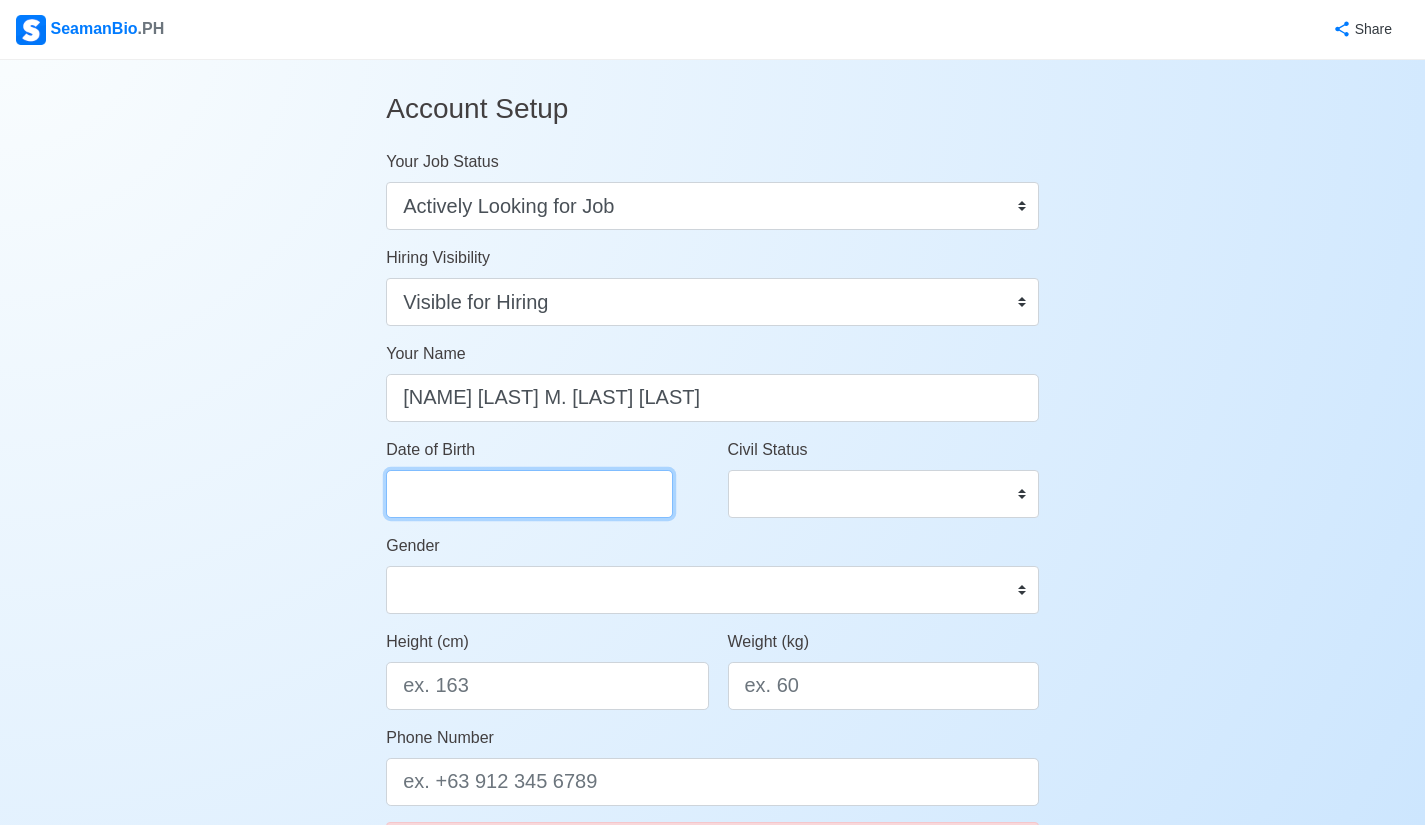 select on "****" 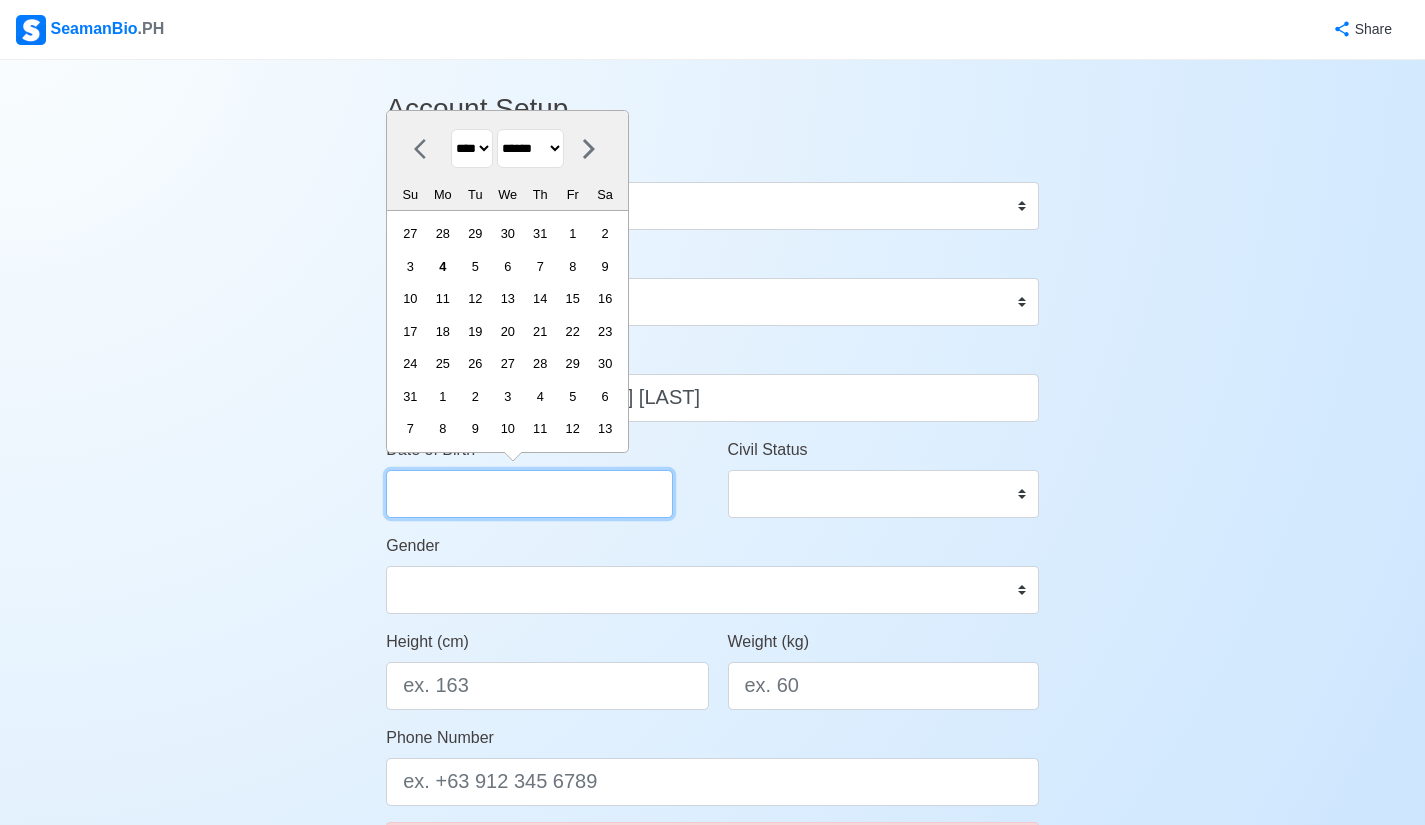 click on "Date of Birth" at bounding box center (529, 494) 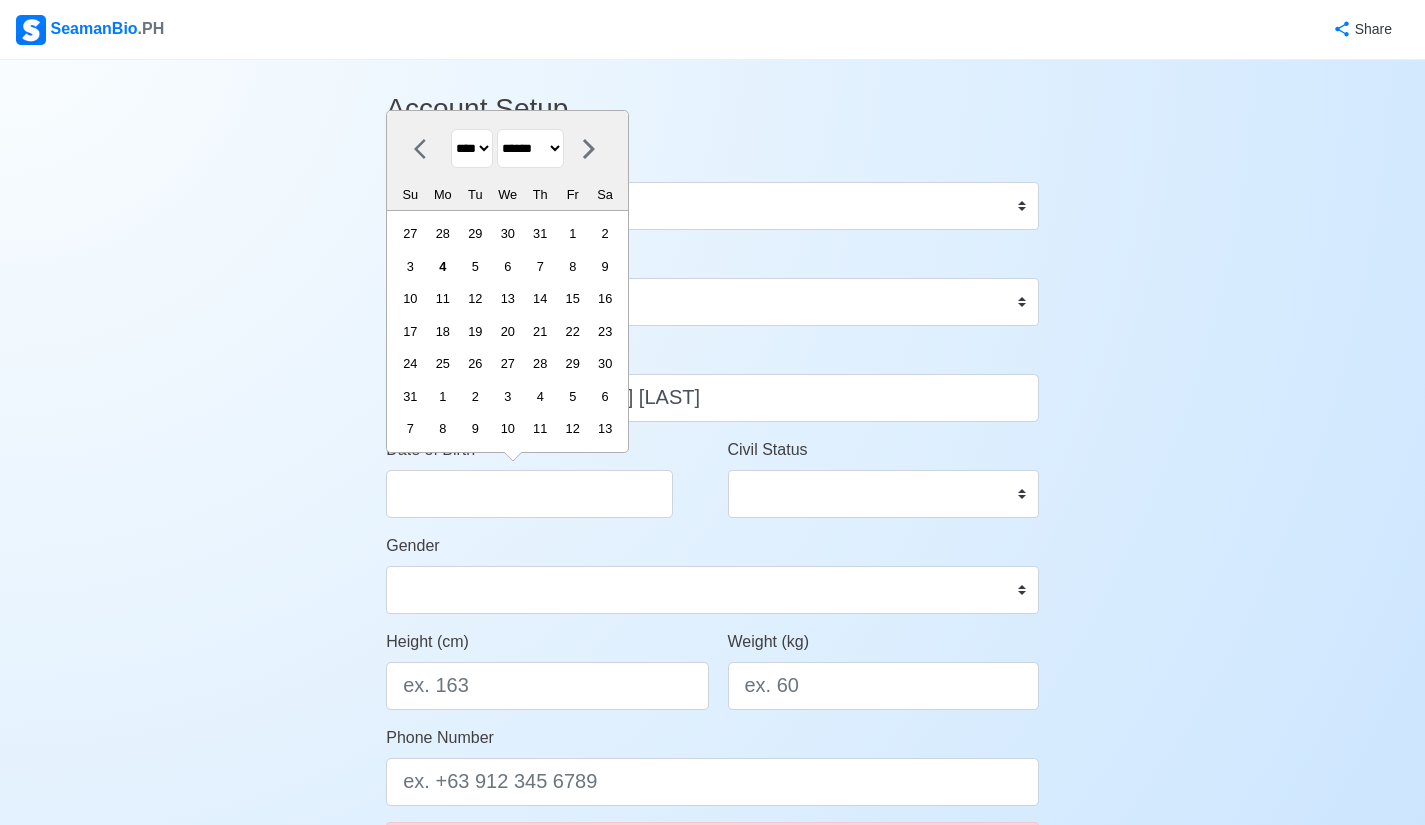 click 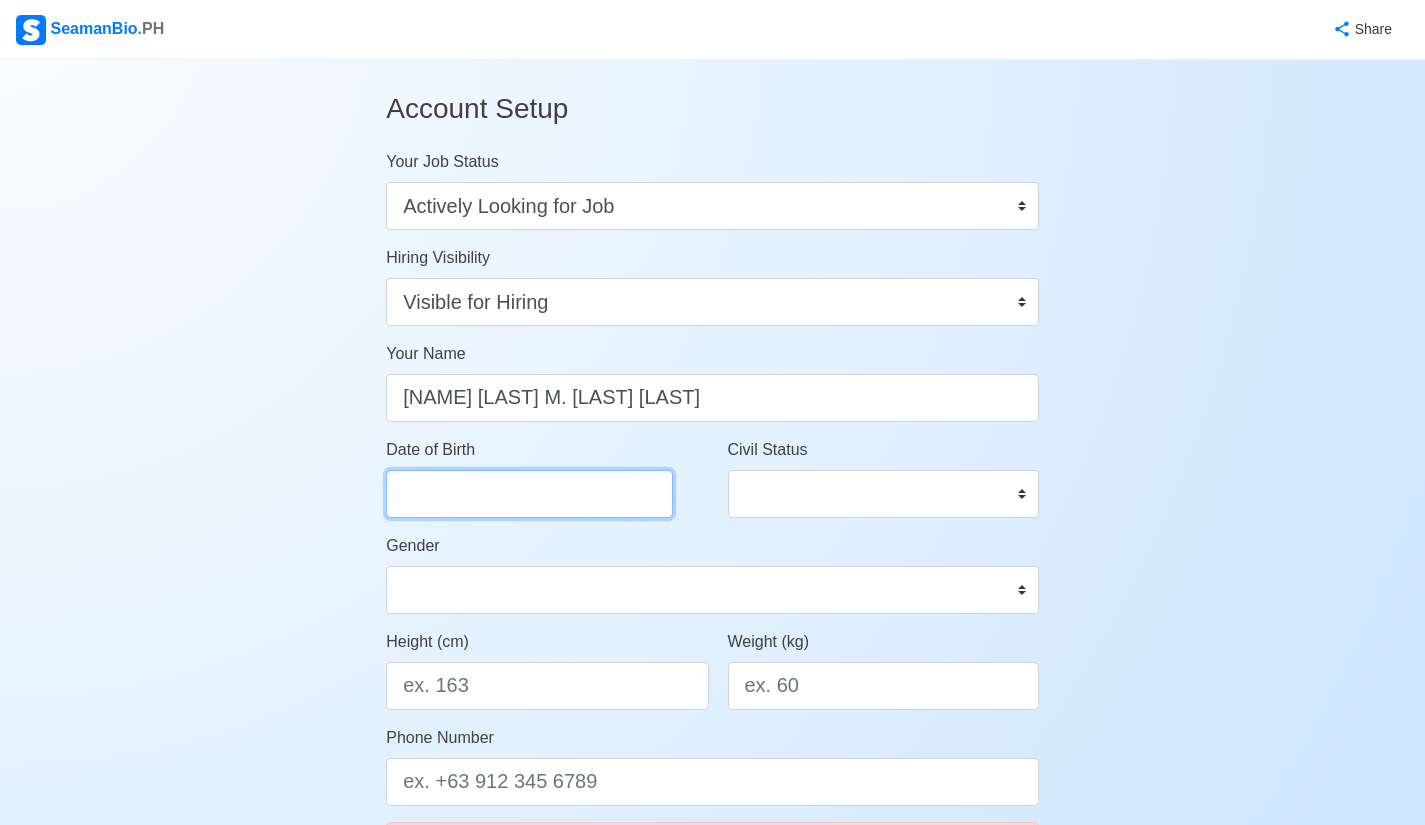 click on "Date of Birth" at bounding box center (529, 494) 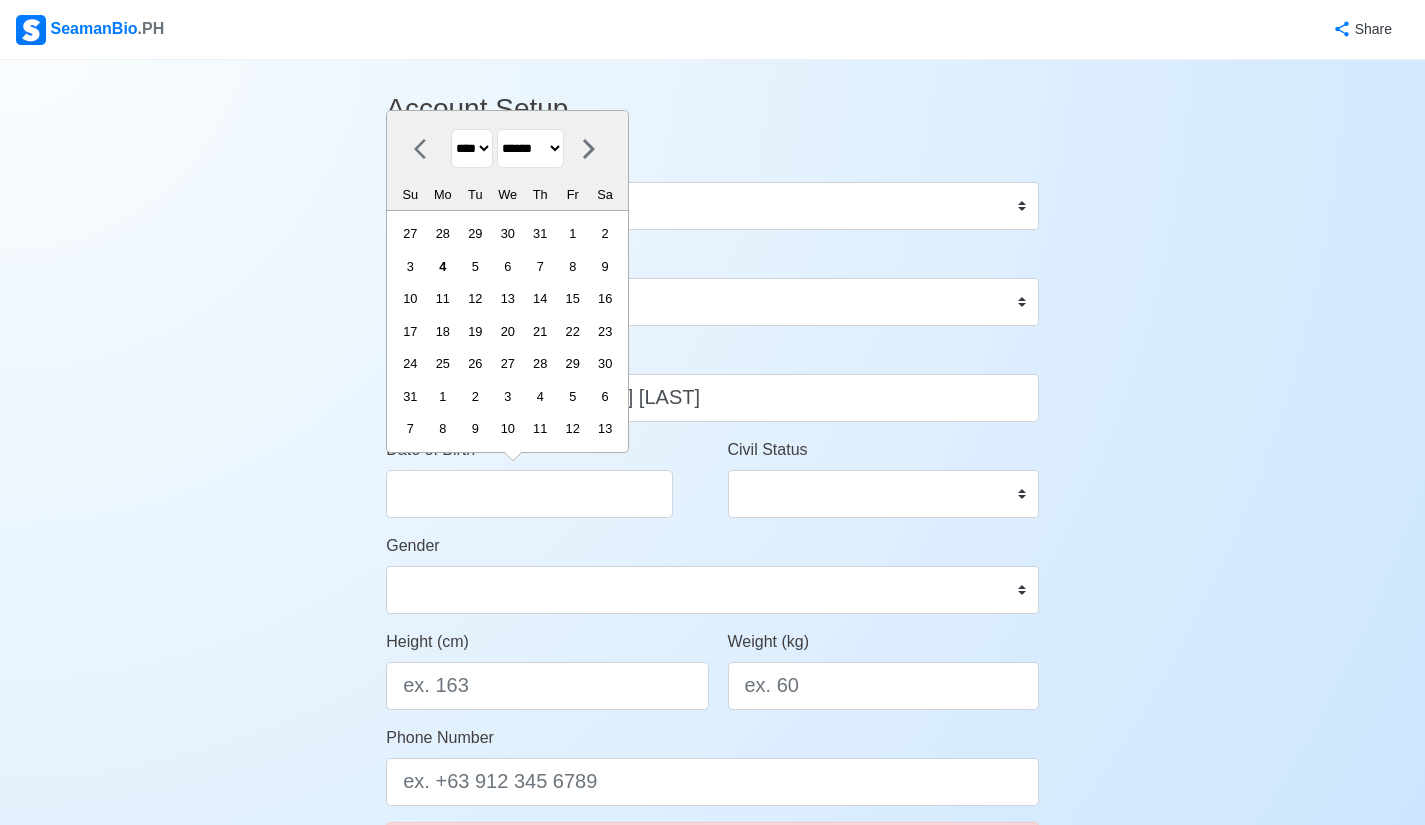 click on "**** **** **** **** **** **** **** **** **** **** **** **** **** **** **** **** **** **** **** **** **** **** **** **** **** **** **** **** **** **** **** **** **** **** **** **** **** **** **** **** **** **** **** **** **** **** **** **** **** **** **** **** **** **** **** **** **** **** **** **** **** **** **** **** **** **** **** **** **** **** **** **** **** **** **** **** **** **** **** **** **** **** **** **** **** **** **** **** **** **** **** **** **** **** **** **** **** **** **** **** **** **** **** **** **** ****" at bounding box center (472, 148) 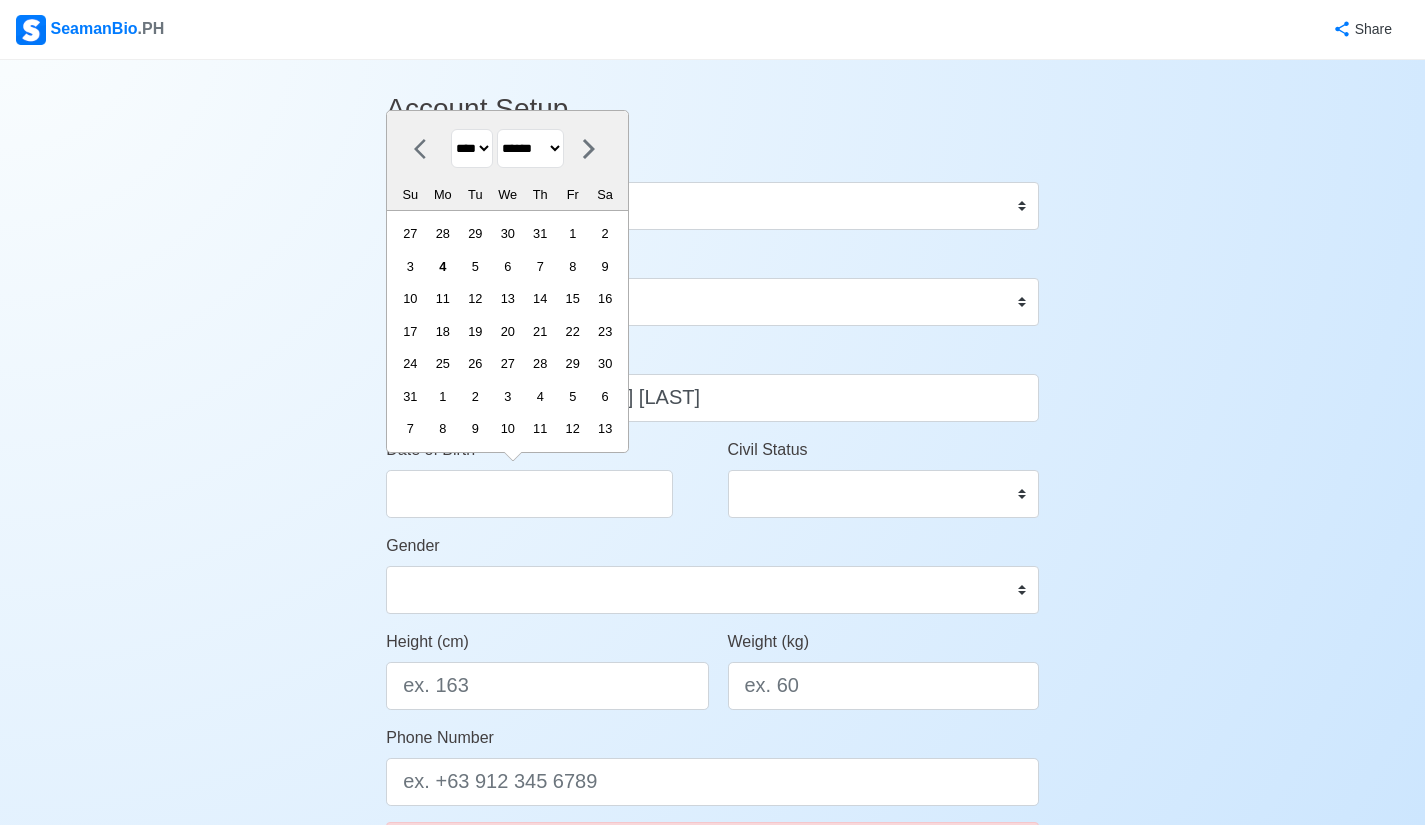 select on "****" 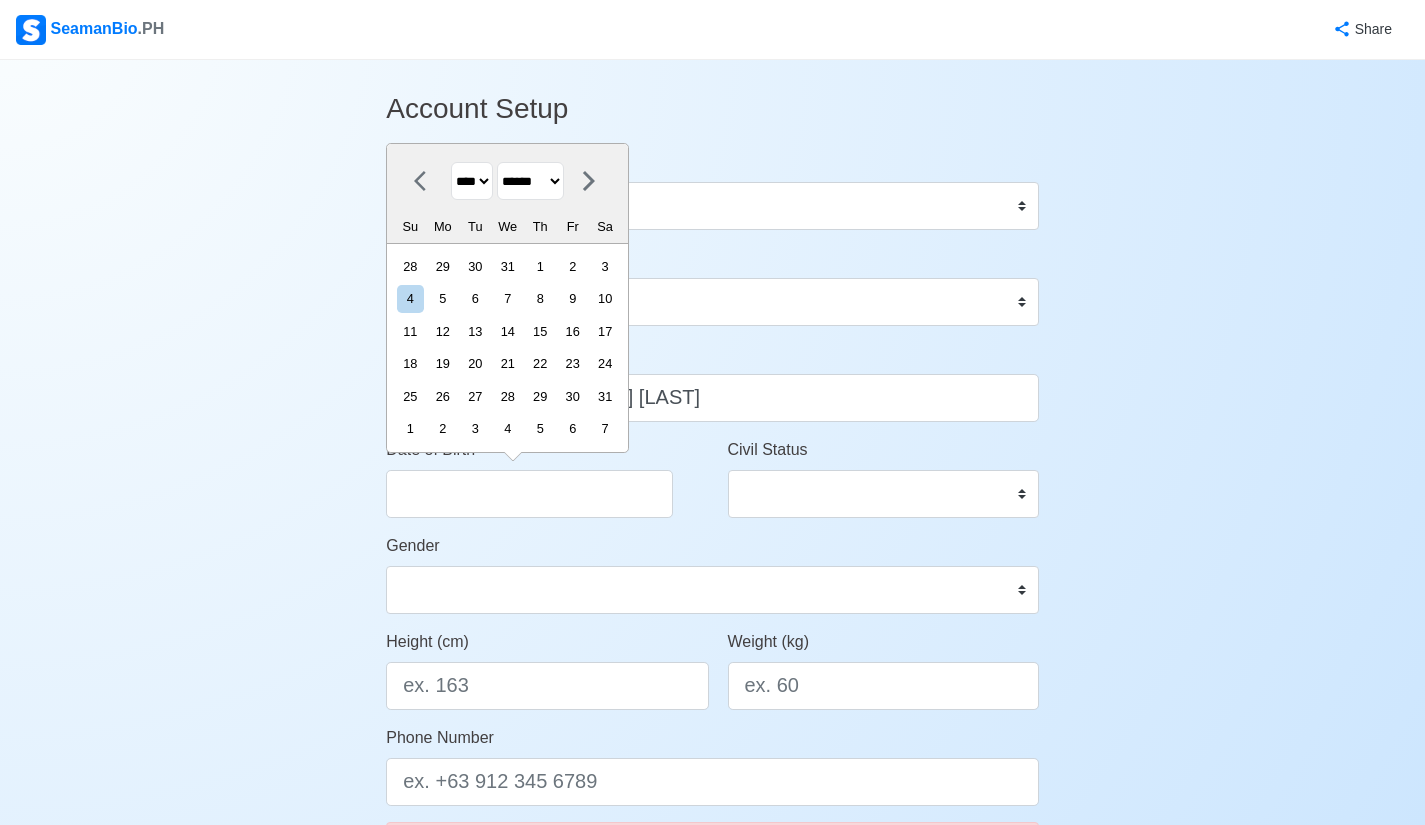 click on "******* ******** ***** ***** *** **** **** ****** ********* ******* ******** ********" at bounding box center [530, 181] 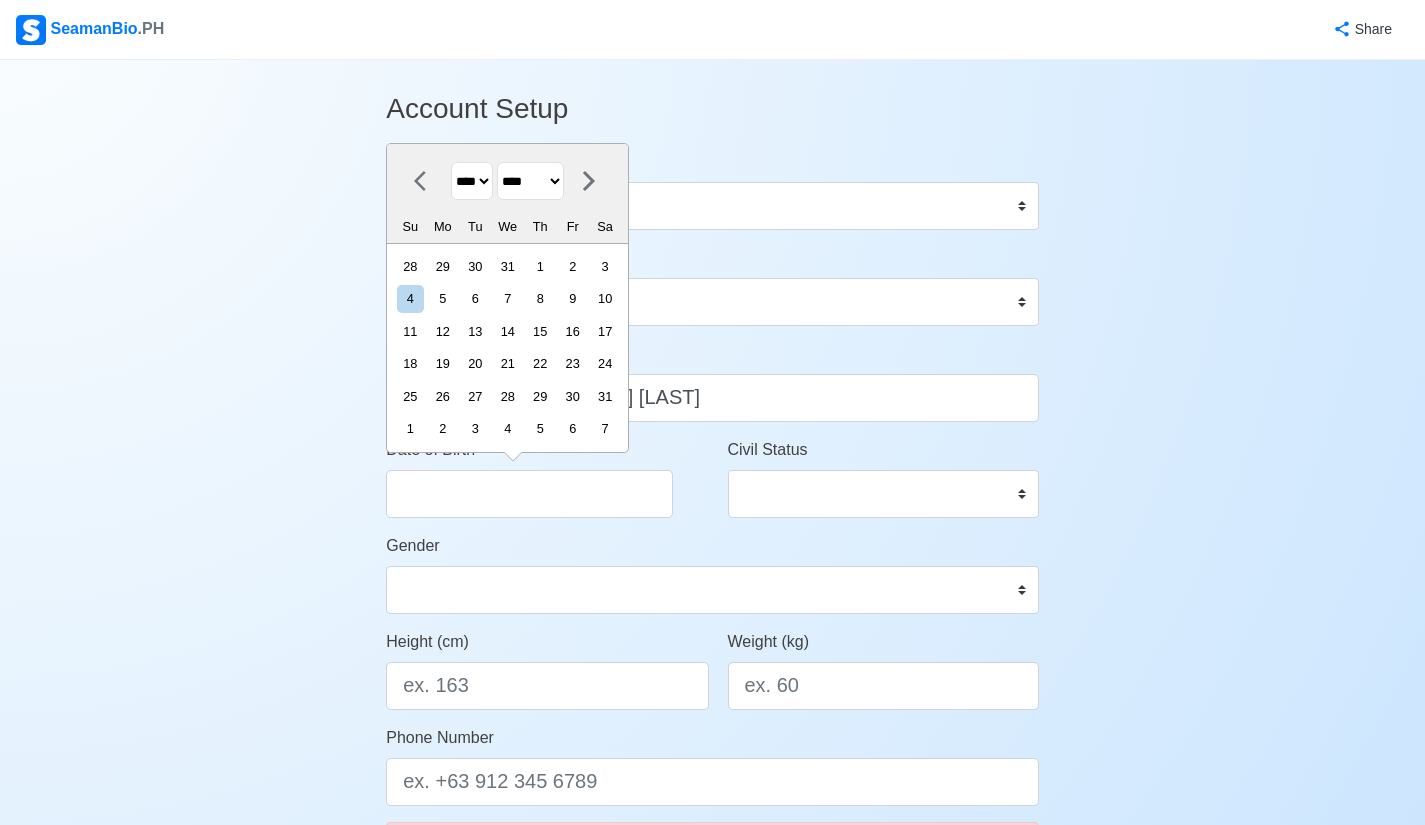 click on "******* ******** ***** ***** *** **** **** ****** ********* ******* ******** ********" at bounding box center [530, 181] 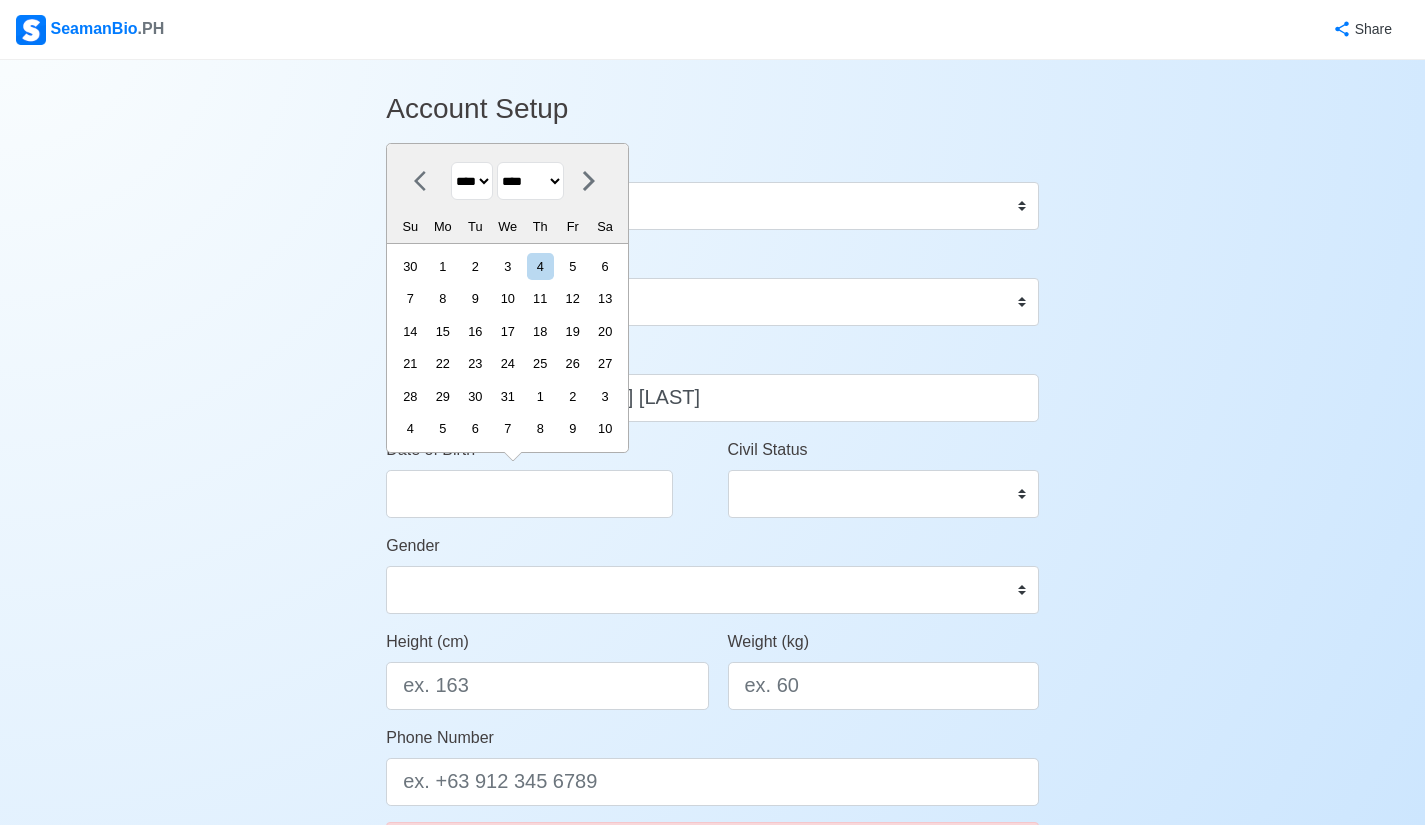 click on "******* ******** ***** ***** *** **** **** ****** ********* ******* ******** ********" at bounding box center [530, 181] 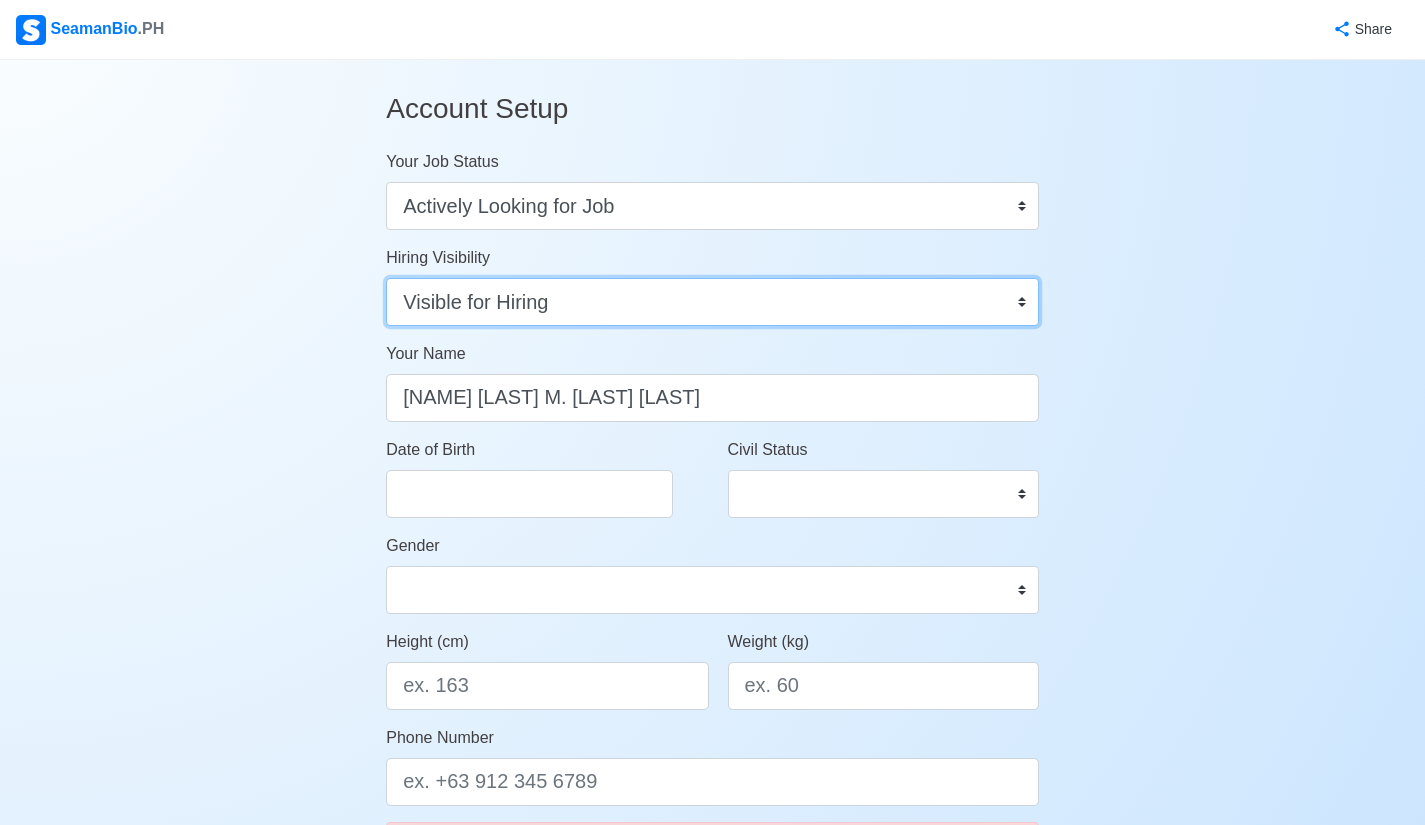 click on "Visible for Hiring Not Visible for Hiring" at bounding box center [712, 302] 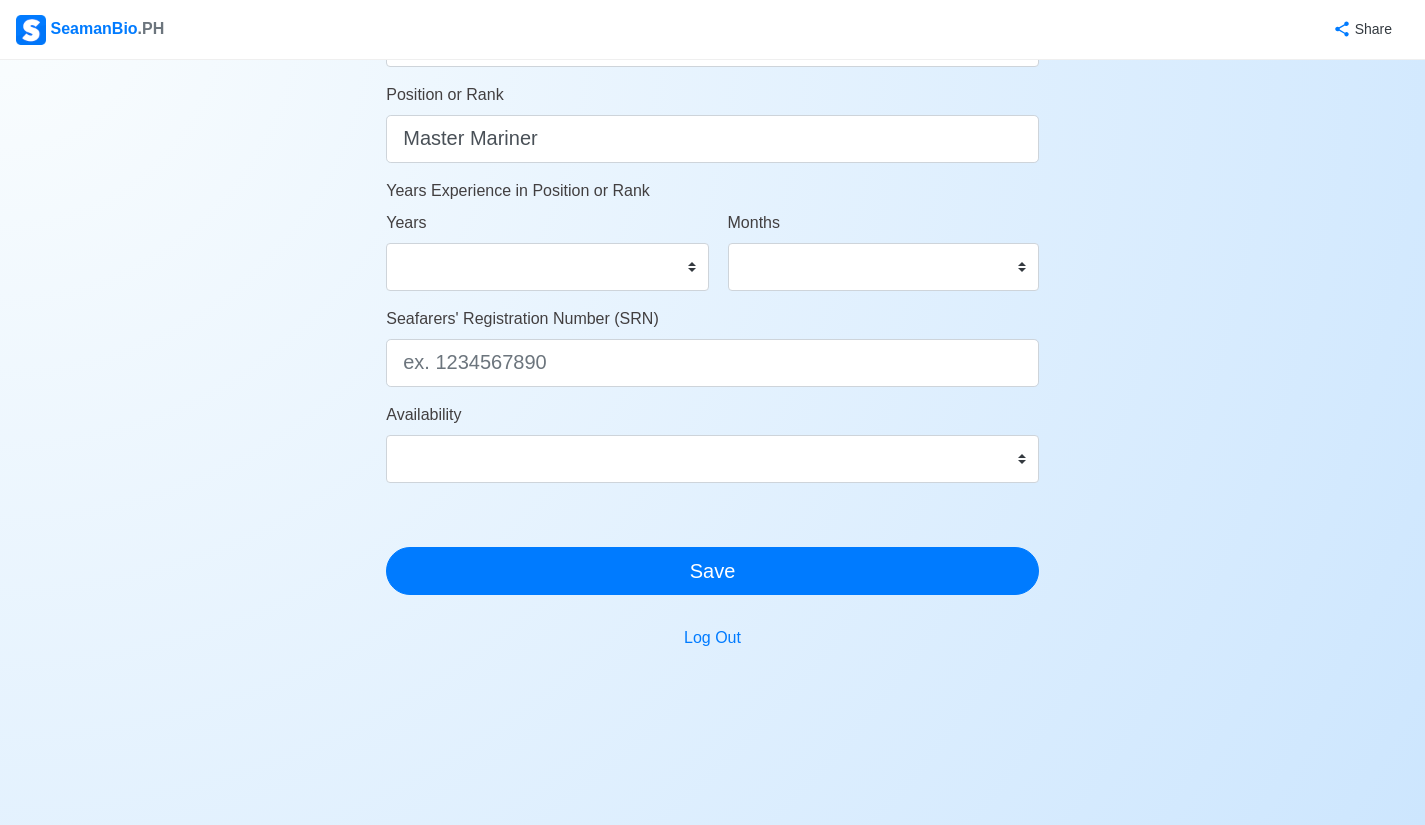 scroll, scrollTop: 1020, scrollLeft: 0, axis: vertical 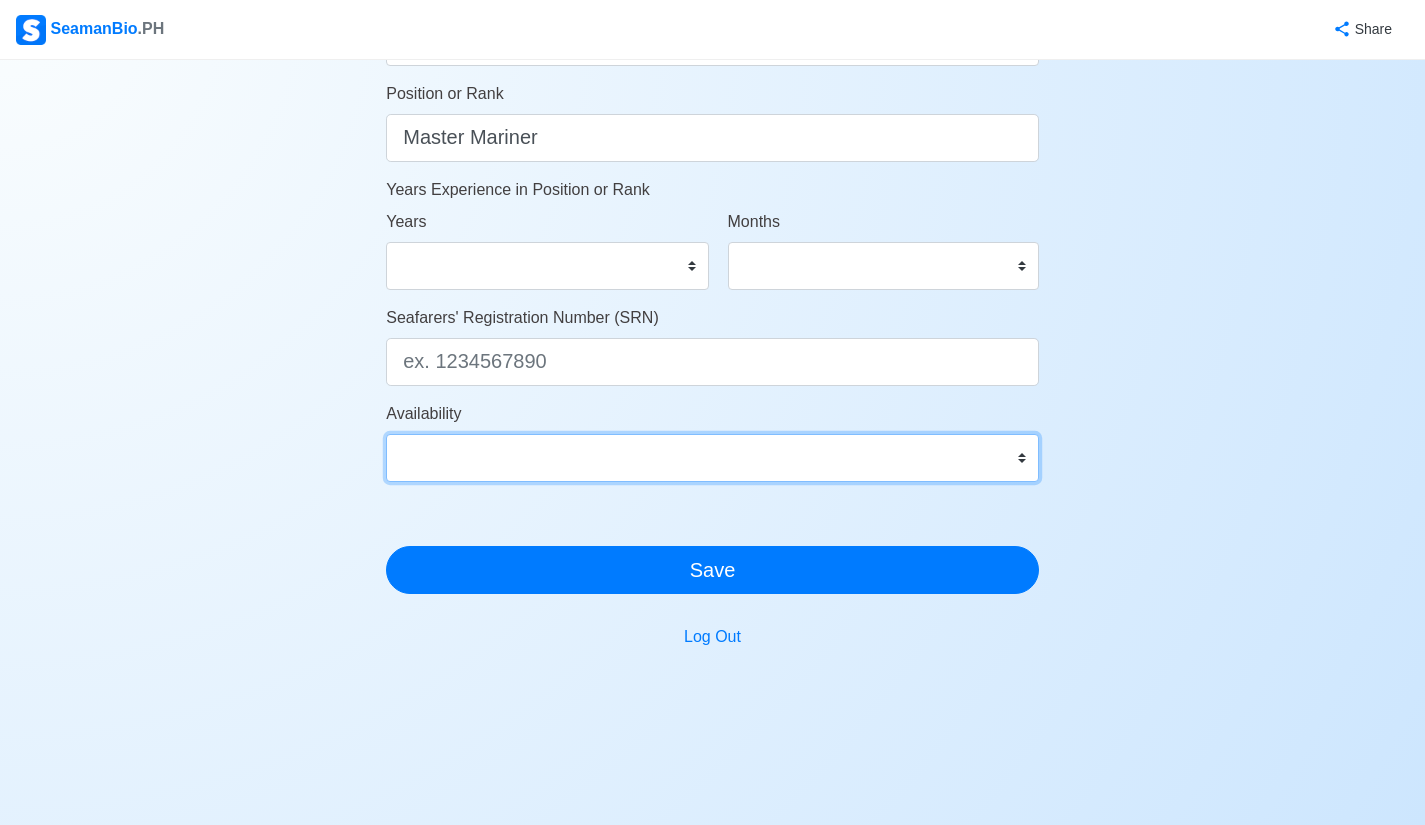 click on "Immediate Sep 2025  Oct 2025  Nov 2025  Dec 2025  Jan 2026  Feb 2026  Mar 2026  Apr 2026  May 2026" at bounding box center (712, 458) 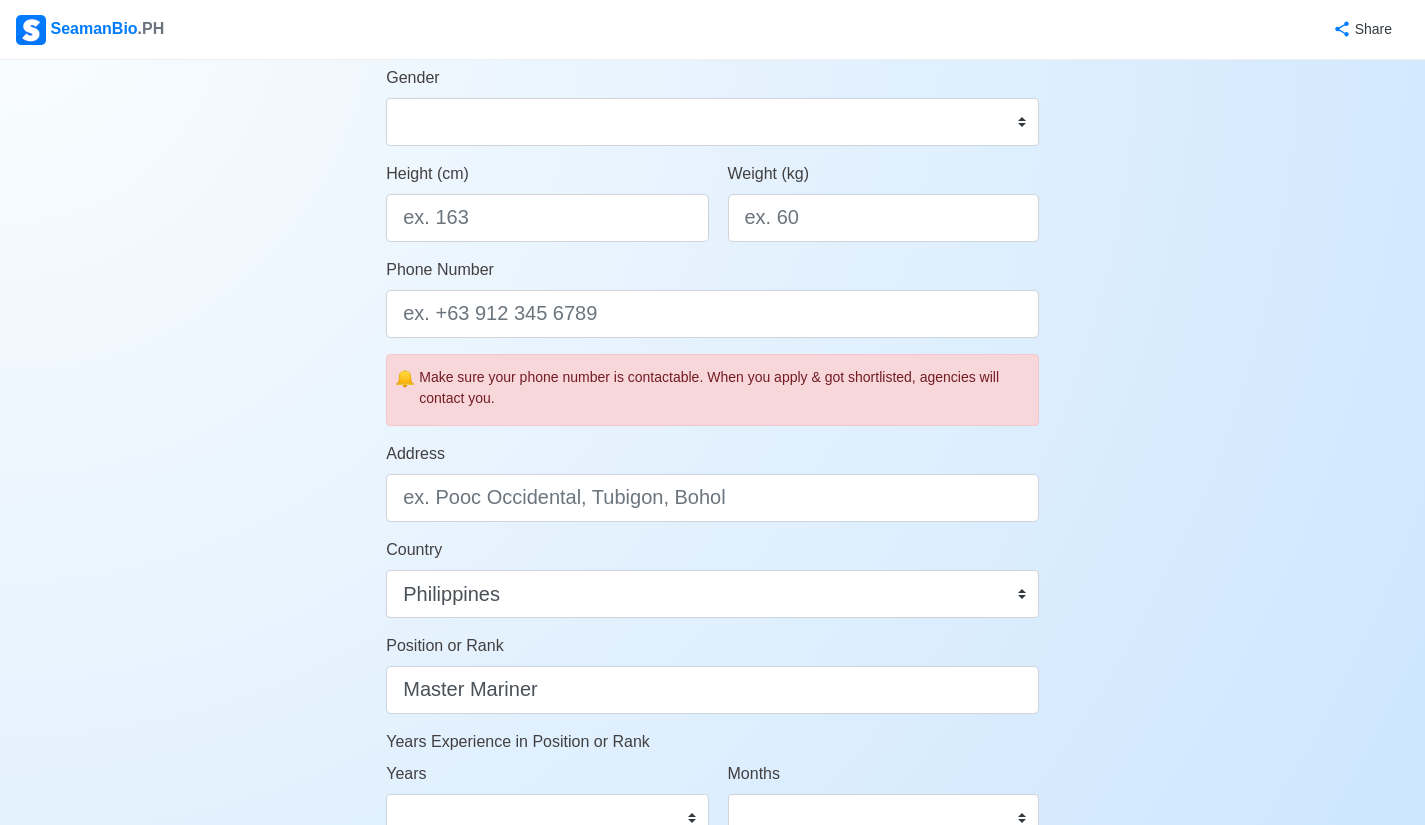 scroll, scrollTop: 469, scrollLeft: 0, axis: vertical 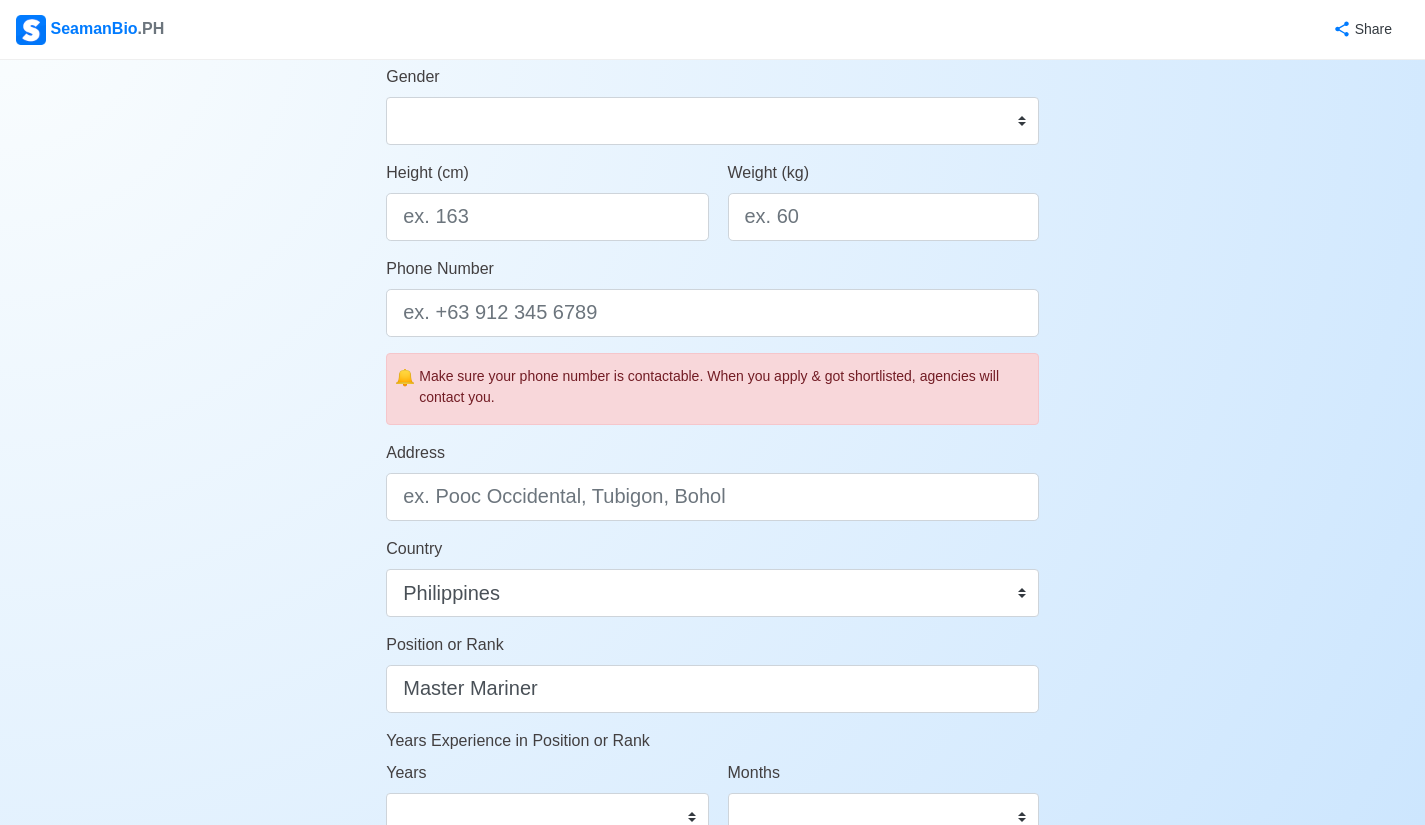 click on "Account Setup Your Job Status Onboard Actively Looking for Job Not Looking for Job Hiring Visibility Visible for Hiring Not Visible for Hiring Your Name [NAME] [LAST] M. [LAST] [LAST] Date of Birth     Civil Status Single Married Widowed Separated Gender Male Female Height (cm) Weight (kg) Phone Number 🔔 Make sure your phone number is contactable. When you apply & got shortlisted, agencies will contact you. Address Country Afghanistan Åland Islands Albania Algeria American Samoa Andorra Angola Anguilla Antarctica Antigua and Barbuda Argentina Armenia Aruba Australia Austria Azerbaijan Bahamas Bahrain Bangladesh Barbados Belarus Belgium Belize Benin Bermuda Bhutan Bolivia, Plurinational State of Bonaire, Sint Eustatius and Saba Bosnia and Herzegovina Botswana Bouvet Island Brazil British Indian Ocean Territory Brunei Darussalam Bulgaria Burkina Faso Burundi Cabo Verde Cambodia Cameroon Canada Cayman Islands Central African Republic Chad Chile China Christmas Island Cocos (Keeling) Islands Colombia Comoros 0" at bounding box center (712, 467) 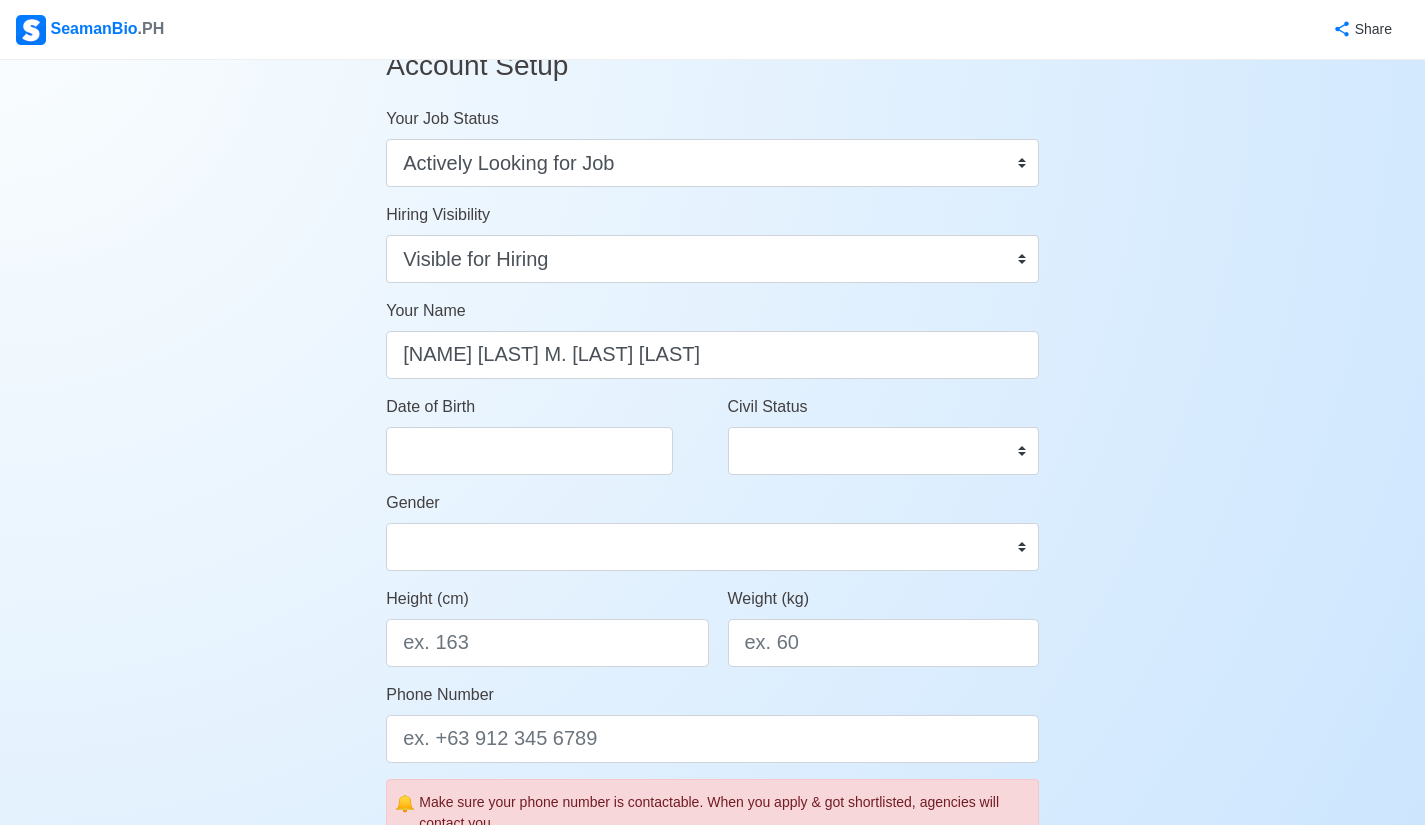 scroll, scrollTop: 0, scrollLeft: 0, axis: both 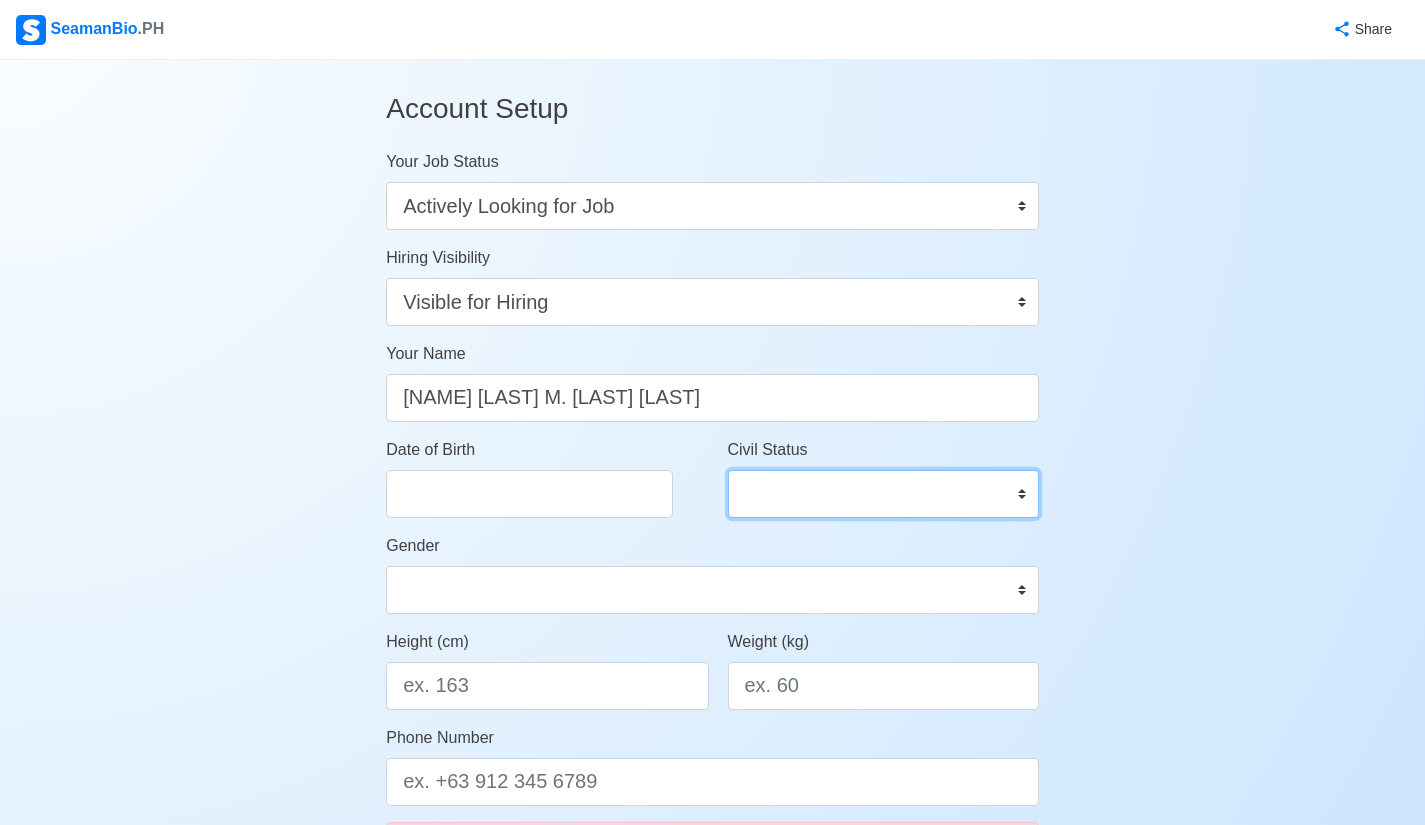click on "Single Married Widowed Separated" at bounding box center (883, 494) 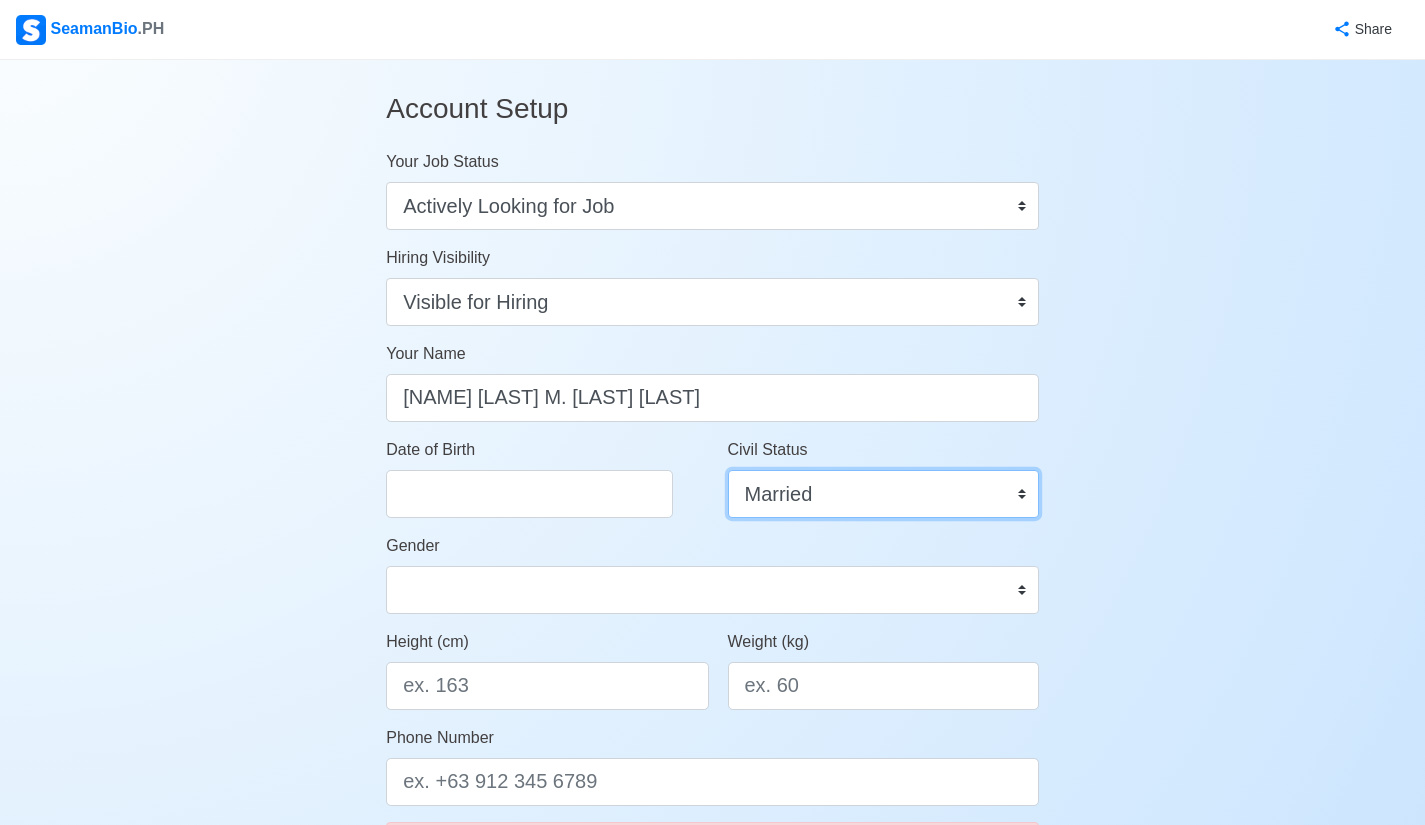 click on "Single Married Widowed Separated" at bounding box center [883, 494] 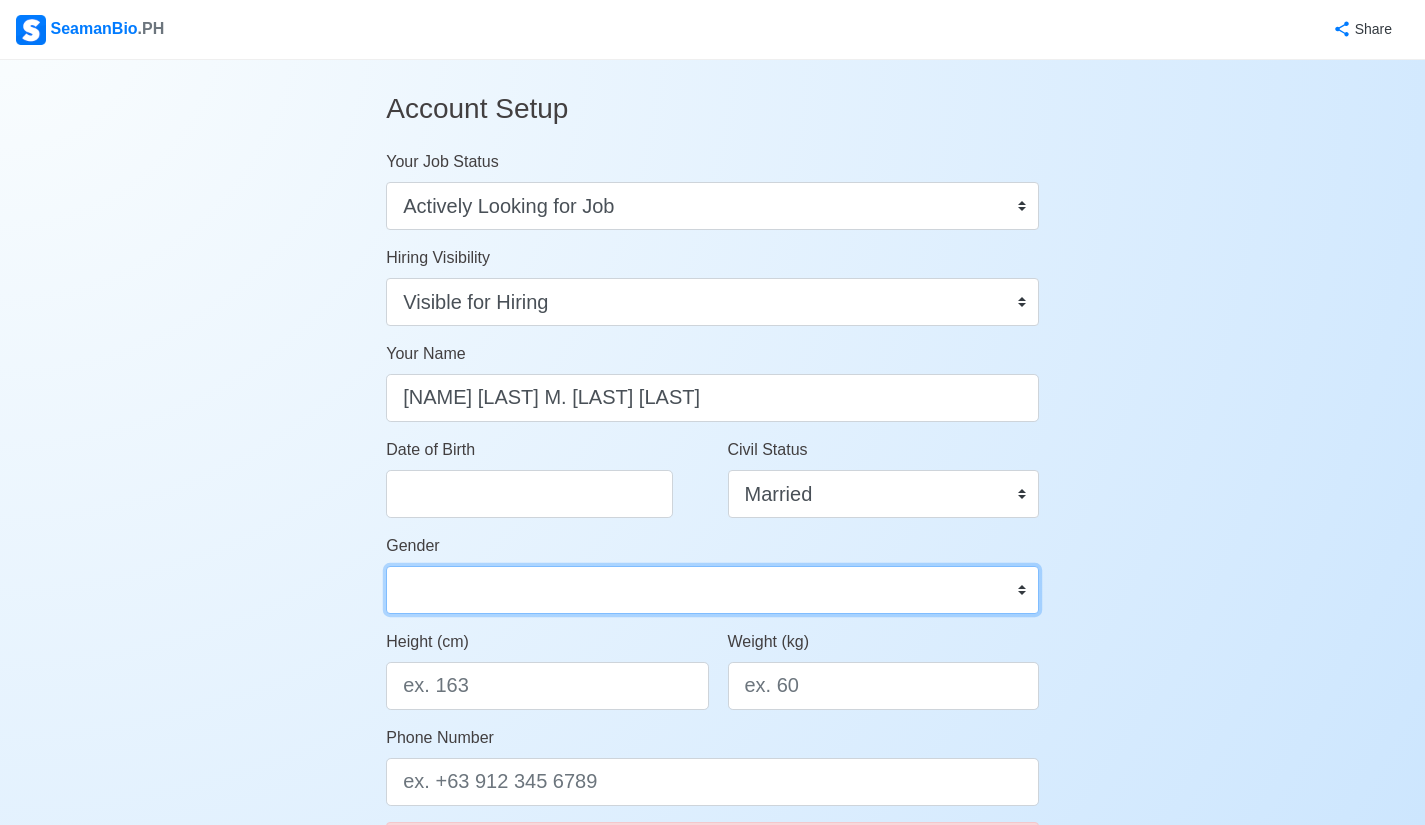 click on "Male Female" at bounding box center (712, 590) 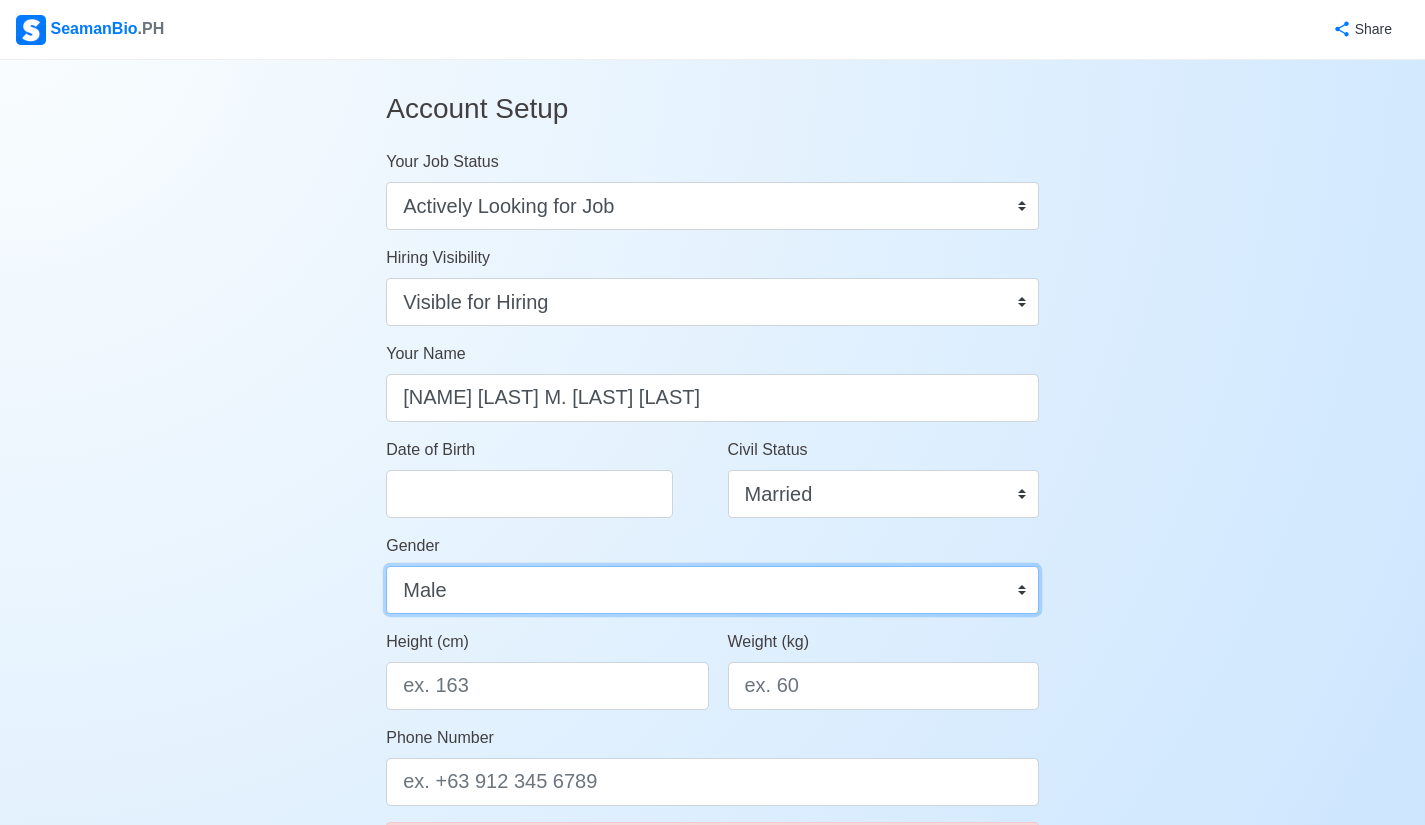 click on "Male Female" at bounding box center (712, 590) 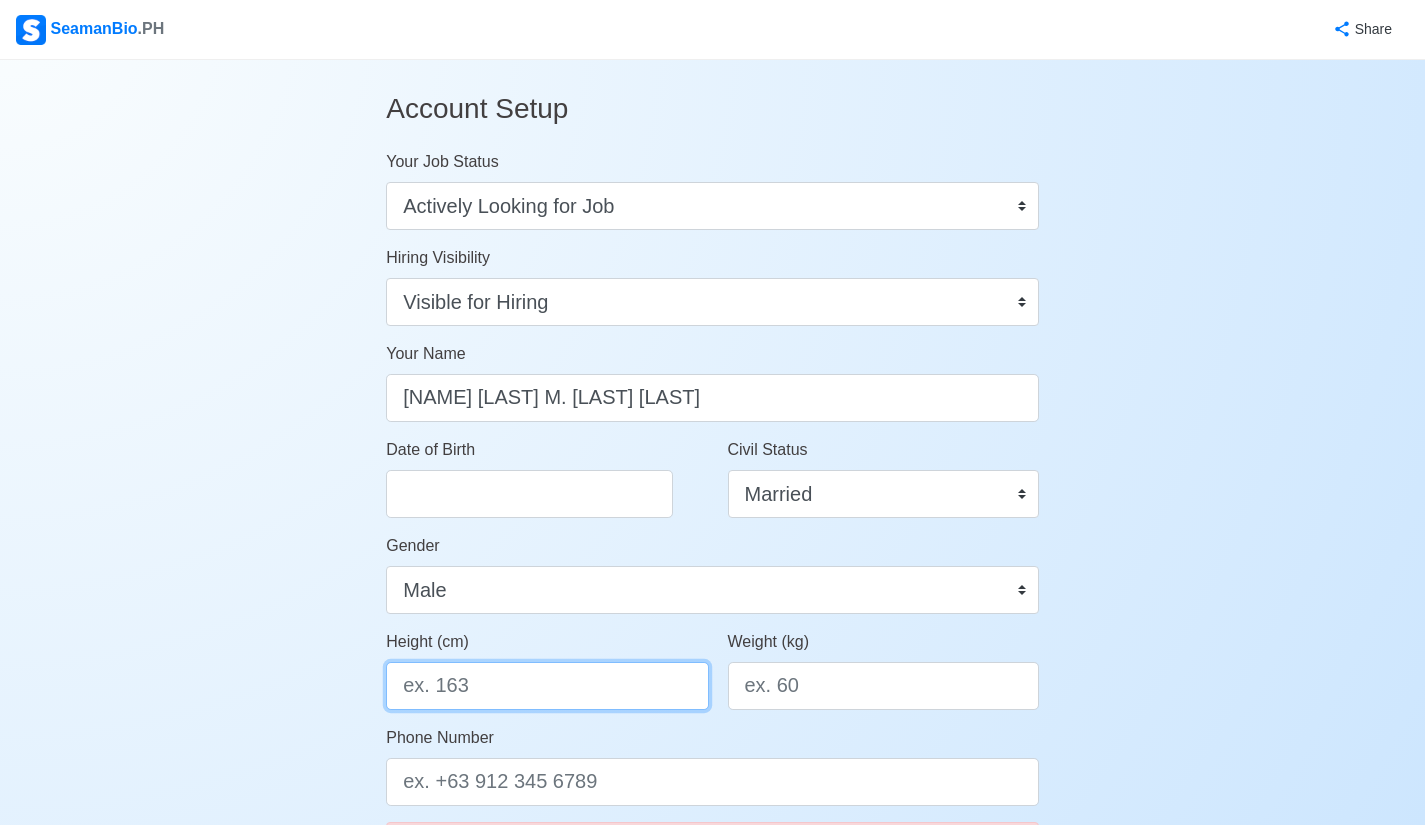 click on "Height (cm)" at bounding box center (547, 686) 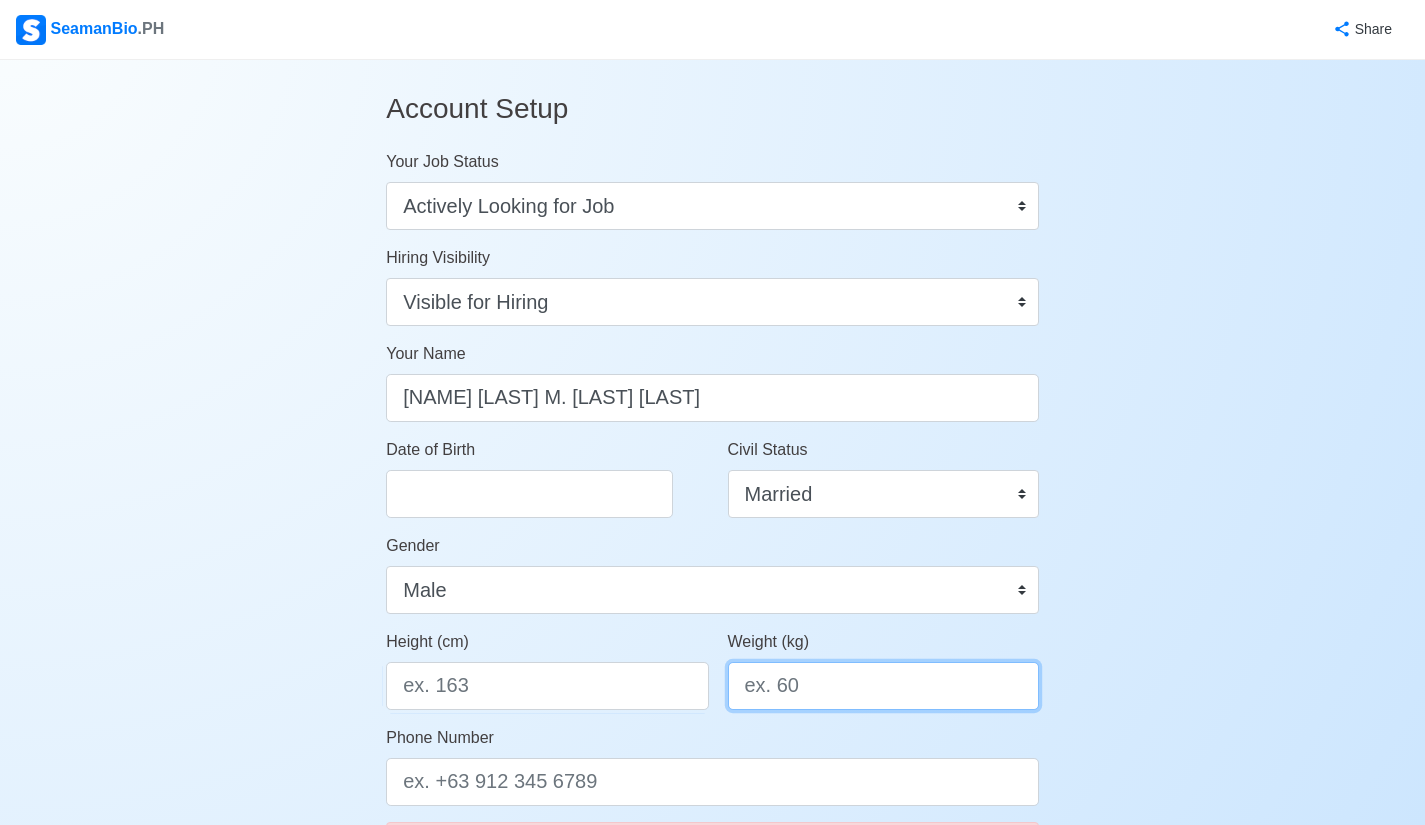 click on "Weight (kg)" at bounding box center (883, 686) 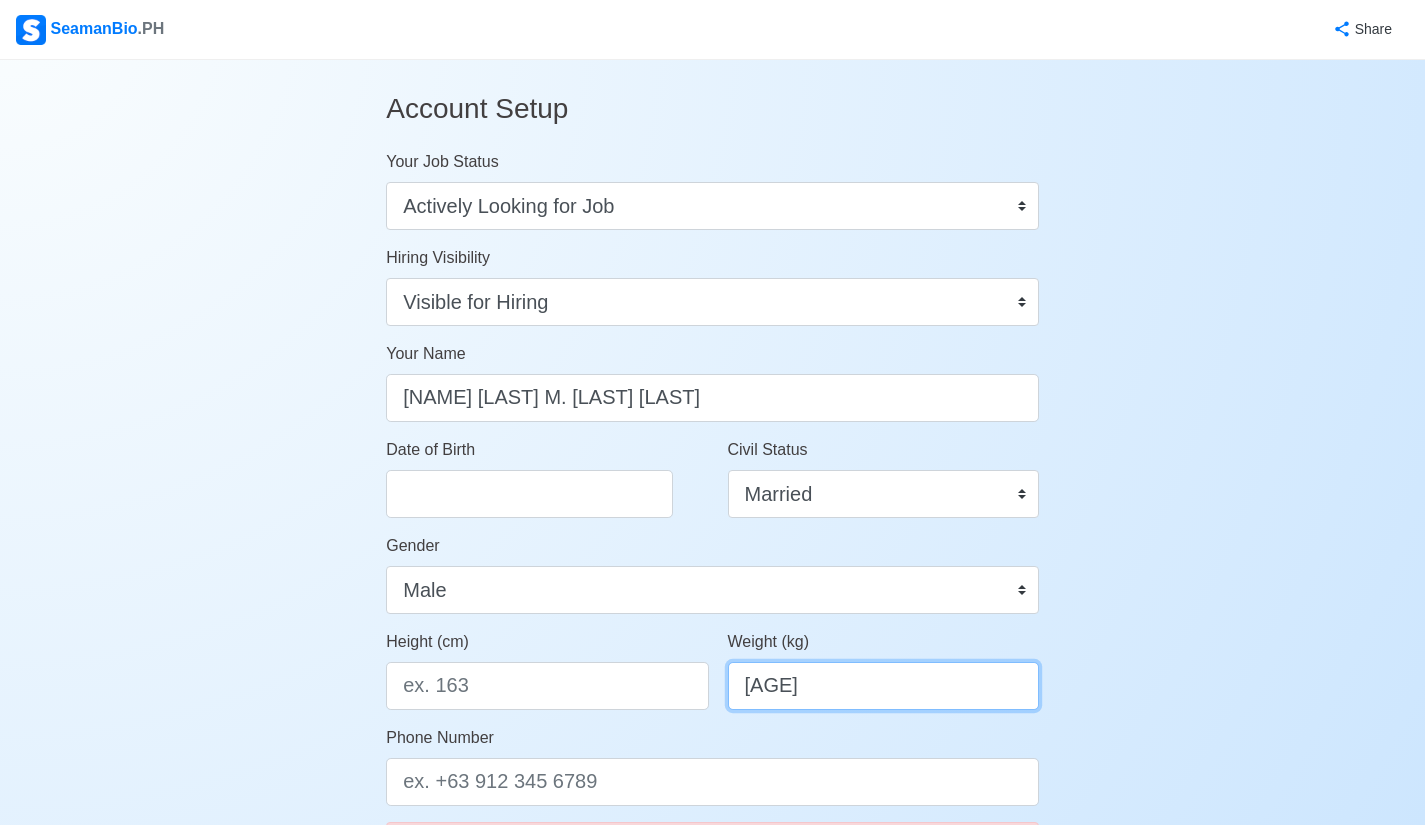type on "[AGE]" 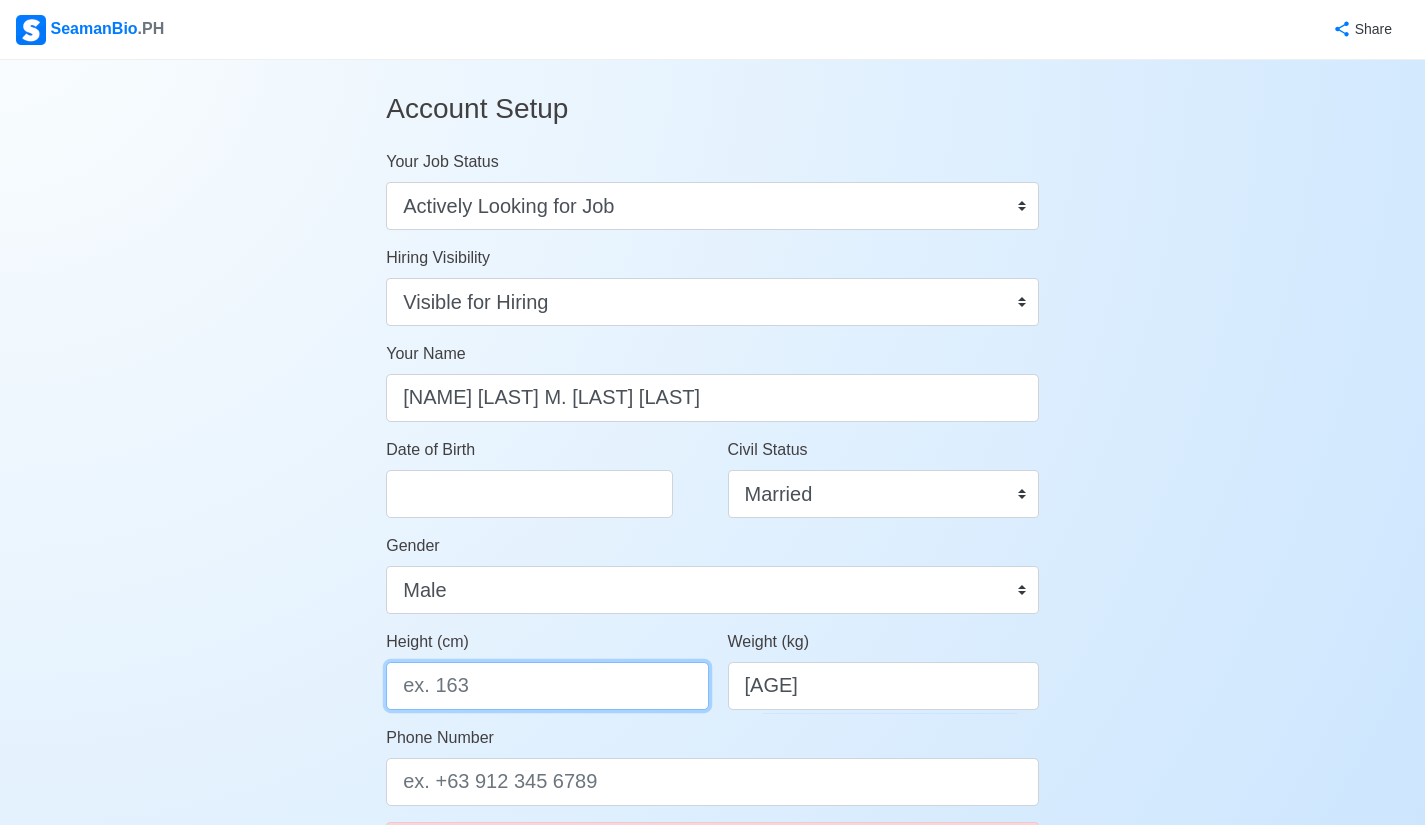 click on "Height (cm)" at bounding box center (547, 686) 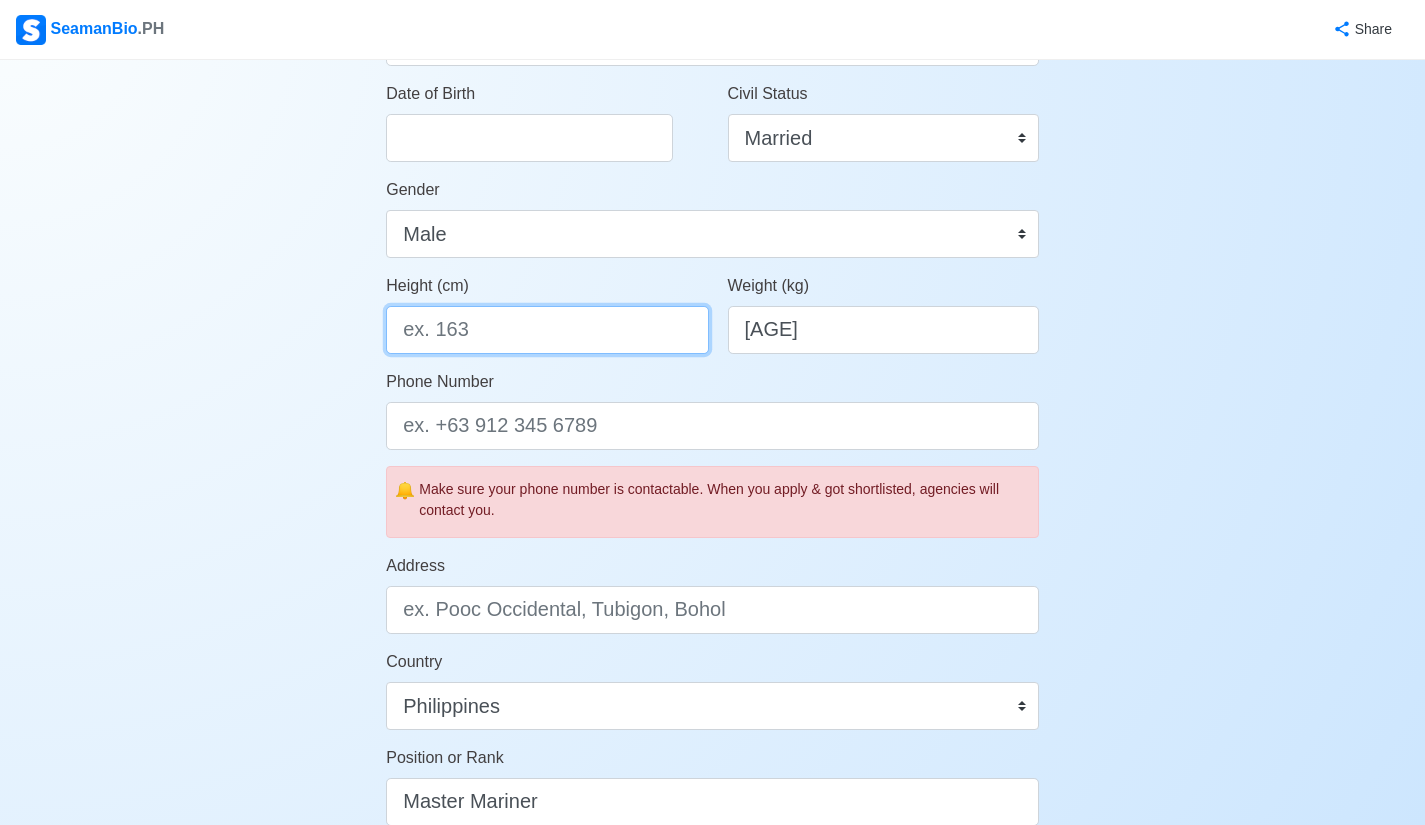 scroll, scrollTop: 393, scrollLeft: 0, axis: vertical 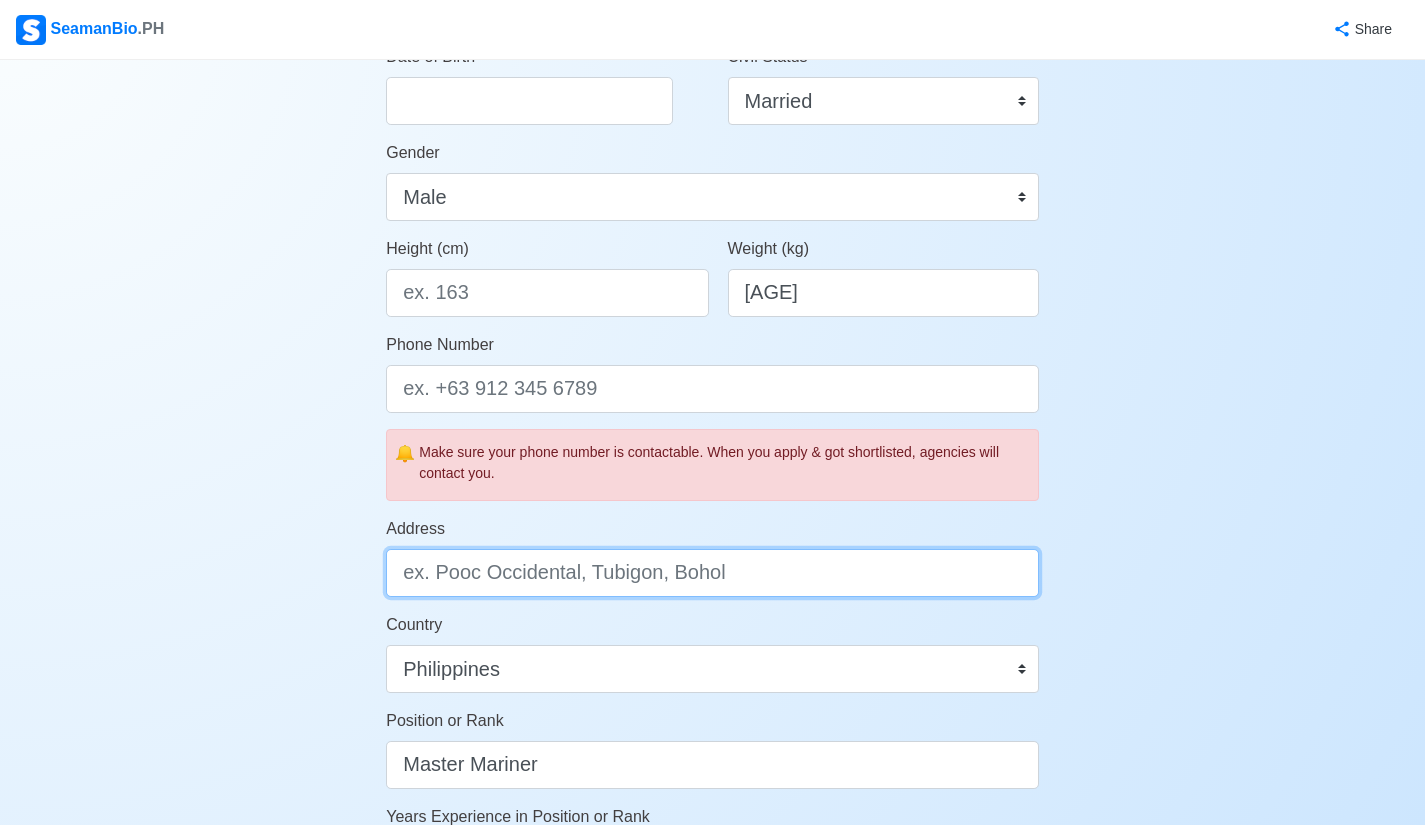 click on "Address" at bounding box center [712, 573] 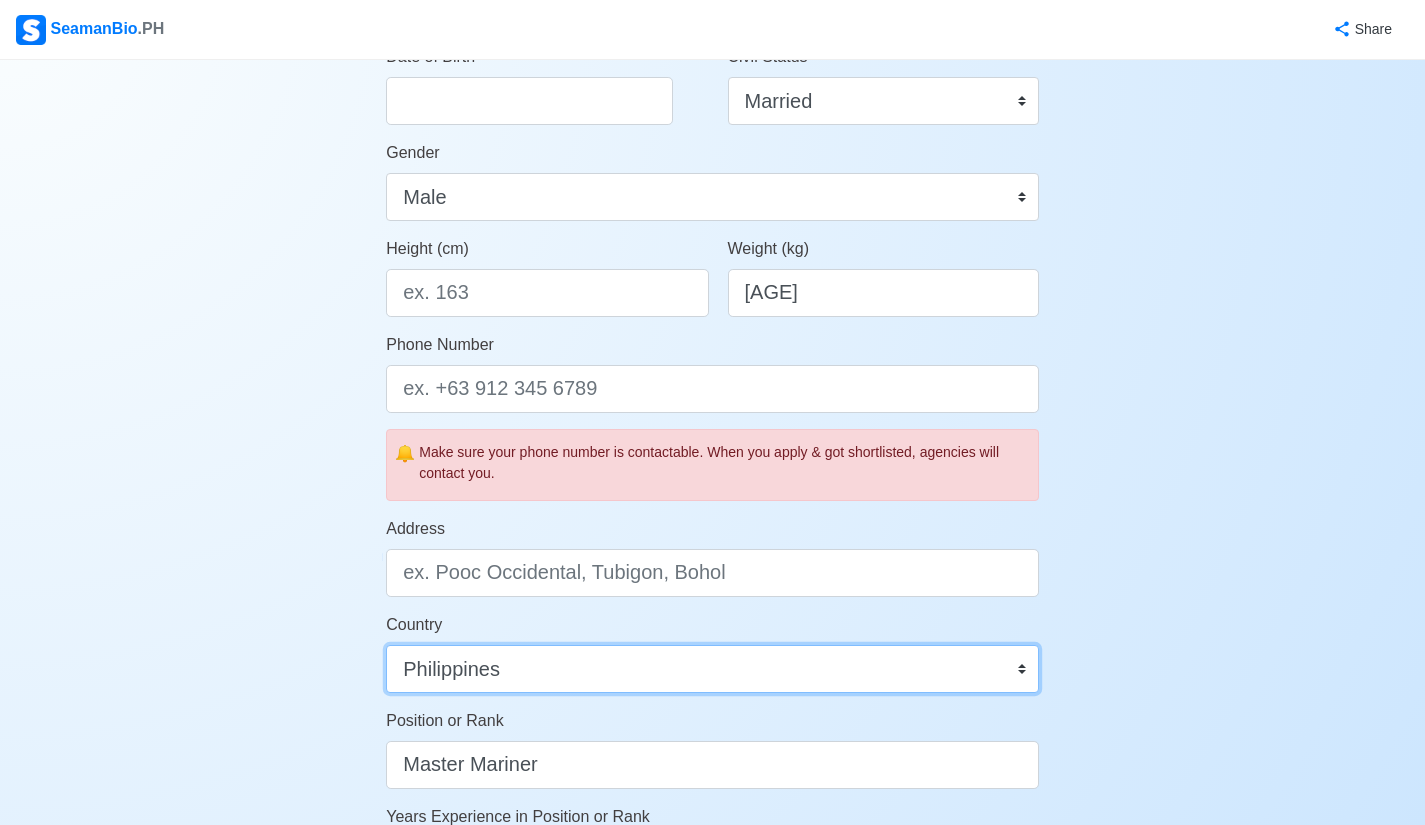 click on "Afghanistan Åland Islands Albania Algeria American Samoa Andorra Angola Anguilla Antarctica Antigua and Barbuda Argentina Armenia Aruba Australia Austria Azerbaijan Bahamas Bahrain Bangladesh Barbados Belarus Belgium Belize Benin Bermuda Bhutan Bolivia, Plurinational State of Bonaire, Sint Eustatius and Saba Bosnia and Herzegovina Botswana Bouvet Island Brazil British Indian Ocean Territory Brunei Darussalam Bulgaria Burkina Faso Burundi Cabo Verde Cambodia Cameroon Canada Cayman Islands Central African Republic Chad Chile China Christmas Island Cocos (Keeling) Islands Colombia Comoros Congo Congo, Democratic Republic of the Cook Islands Costa Rica Croatia Cuba Curaçao Cyprus Czechia Côte d'Ivoire Denmark Djibouti Dominica Dominican Republic Ecuador Egypt El Salvador Equatorial Guinea Eritrea Estonia Eswatini Ethiopia Falkland Islands (Malvinas) Faroe Islands Fiji Finland France French Guiana French Polynesia French Southern Territories Gabon Gambia Georgia Germany Ghana Gibraltar Greece Greenland Grenada" at bounding box center [712, 669] 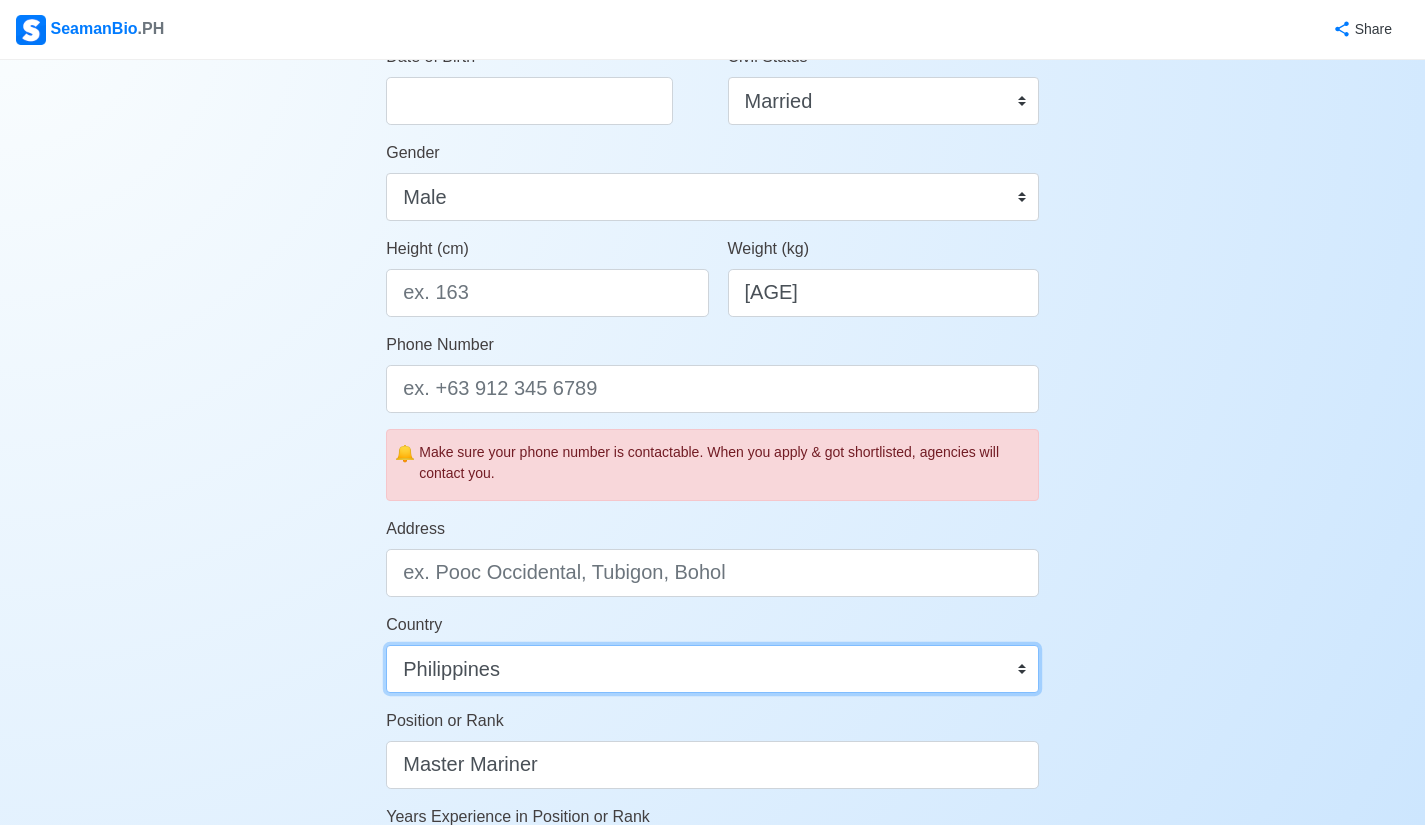 click on "Afghanistan Åland Islands Albania Algeria American Samoa Andorra Angola Anguilla Antarctica Antigua and Barbuda Argentina Armenia Aruba Australia Austria Azerbaijan Bahamas Bahrain Bangladesh Barbados Belarus Belgium Belize Benin Bermuda Bhutan Bolivia, Plurinational State of Bonaire, Sint Eustatius and Saba Bosnia and Herzegovina Botswana Bouvet Island Brazil British Indian Ocean Territory Brunei Darussalam Bulgaria Burkina Faso Burundi Cabo Verde Cambodia Cameroon Canada Cayman Islands Central African Republic Chad Chile China Christmas Island Cocos (Keeling) Islands Colombia Comoros Congo Congo, Democratic Republic of the Cook Islands Costa Rica Croatia Cuba Curaçao Cyprus Czechia Côte d'Ivoire Denmark Djibouti Dominica Dominican Republic Ecuador Egypt El Salvador Equatorial Guinea Eritrea Estonia Eswatini Ethiopia Falkland Islands (Malvinas) Faroe Islands Fiji Finland France French Guiana French Polynesia French Southern Territories Gabon Gambia Georgia Germany Ghana Gibraltar Greece Greenland Grenada" at bounding box center (712, 669) 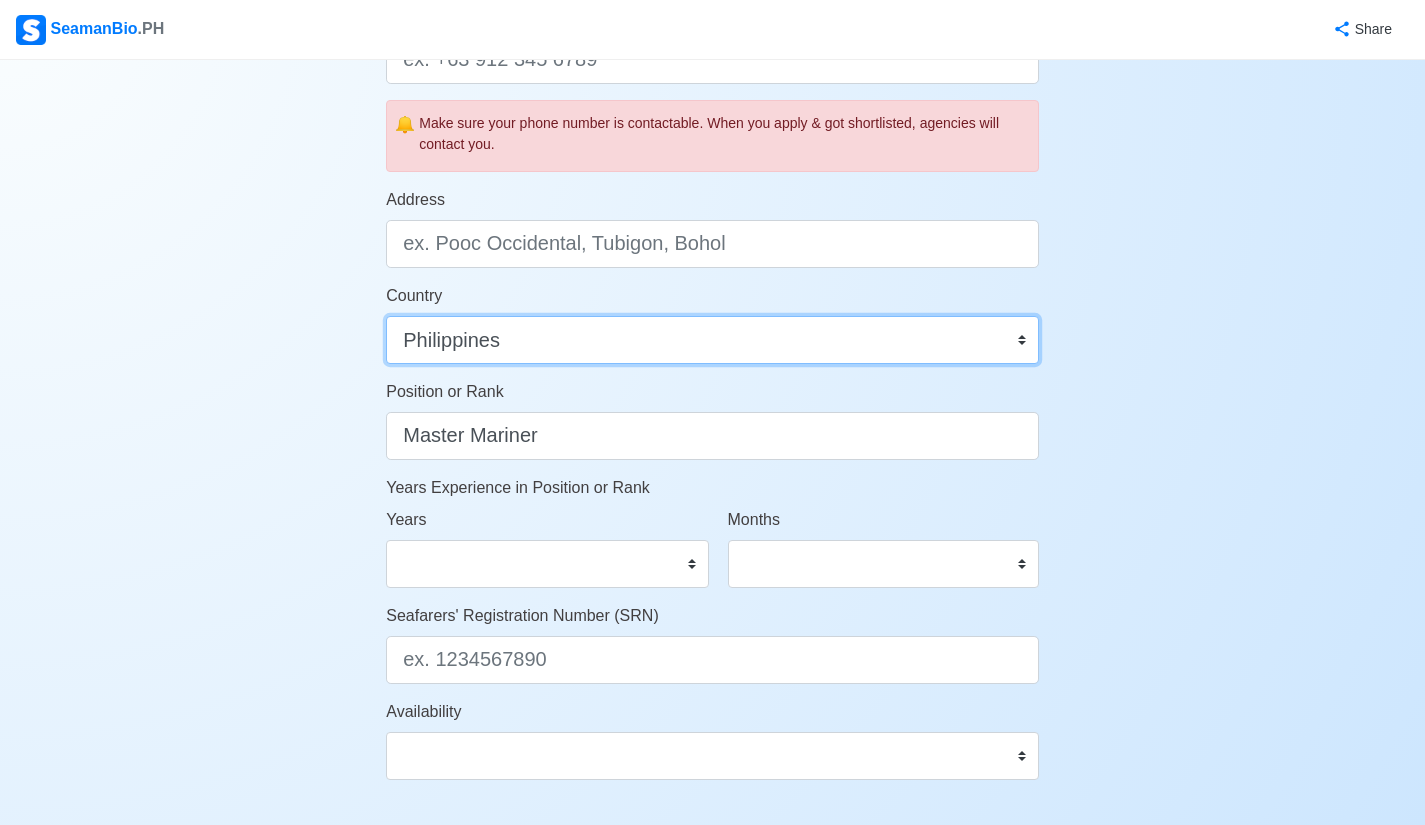 scroll, scrollTop: 723, scrollLeft: 0, axis: vertical 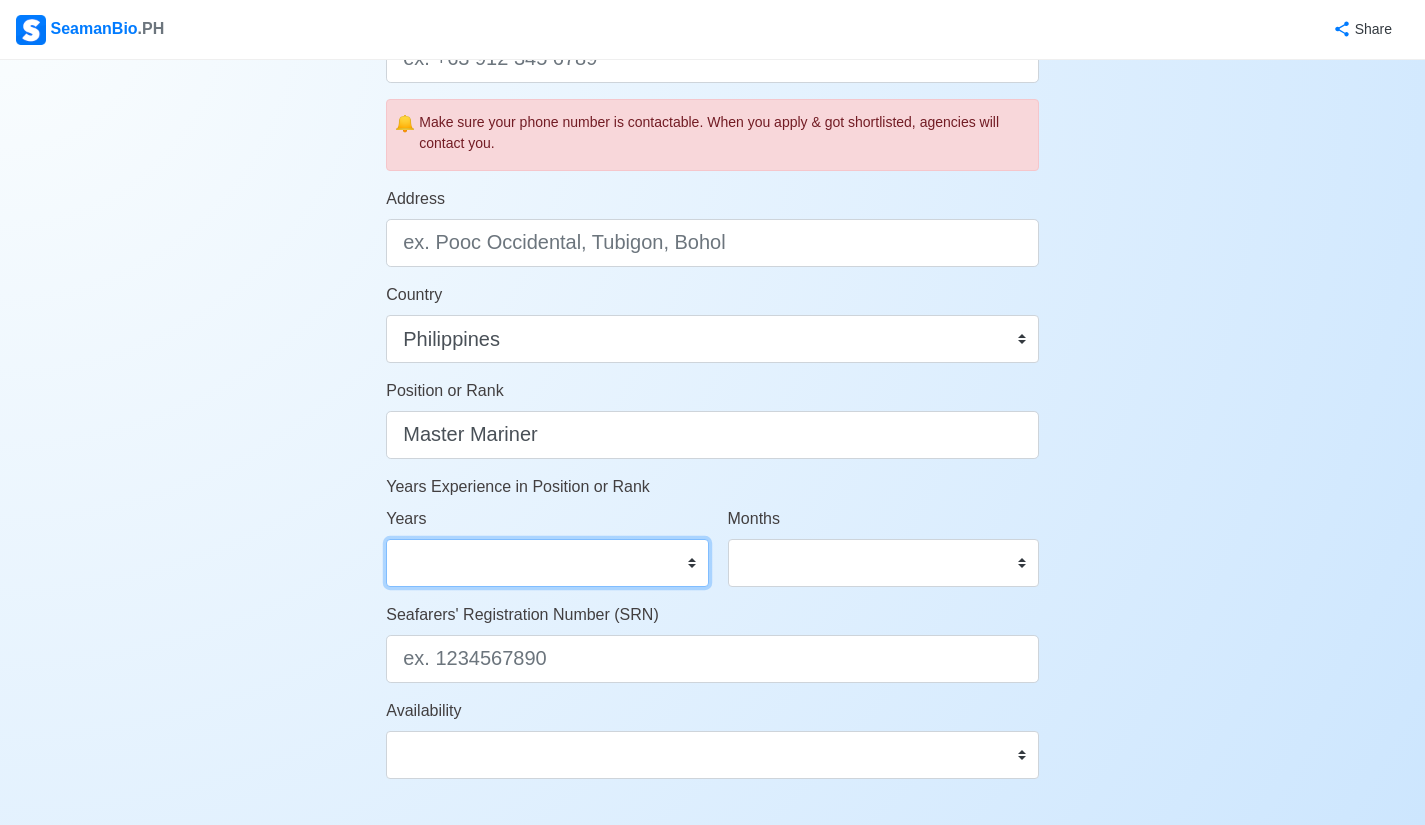 click on "0 1 2 3 4 5 6 7 8 9 10 11 12 13 14 15 16 17 18 19 20 21 22 23 24 25 26 27 28 29 30 31 32 33 34 35 36 37 38 39 40 41 42 43 44 45 46 47 48 49 50" at bounding box center (547, 563) 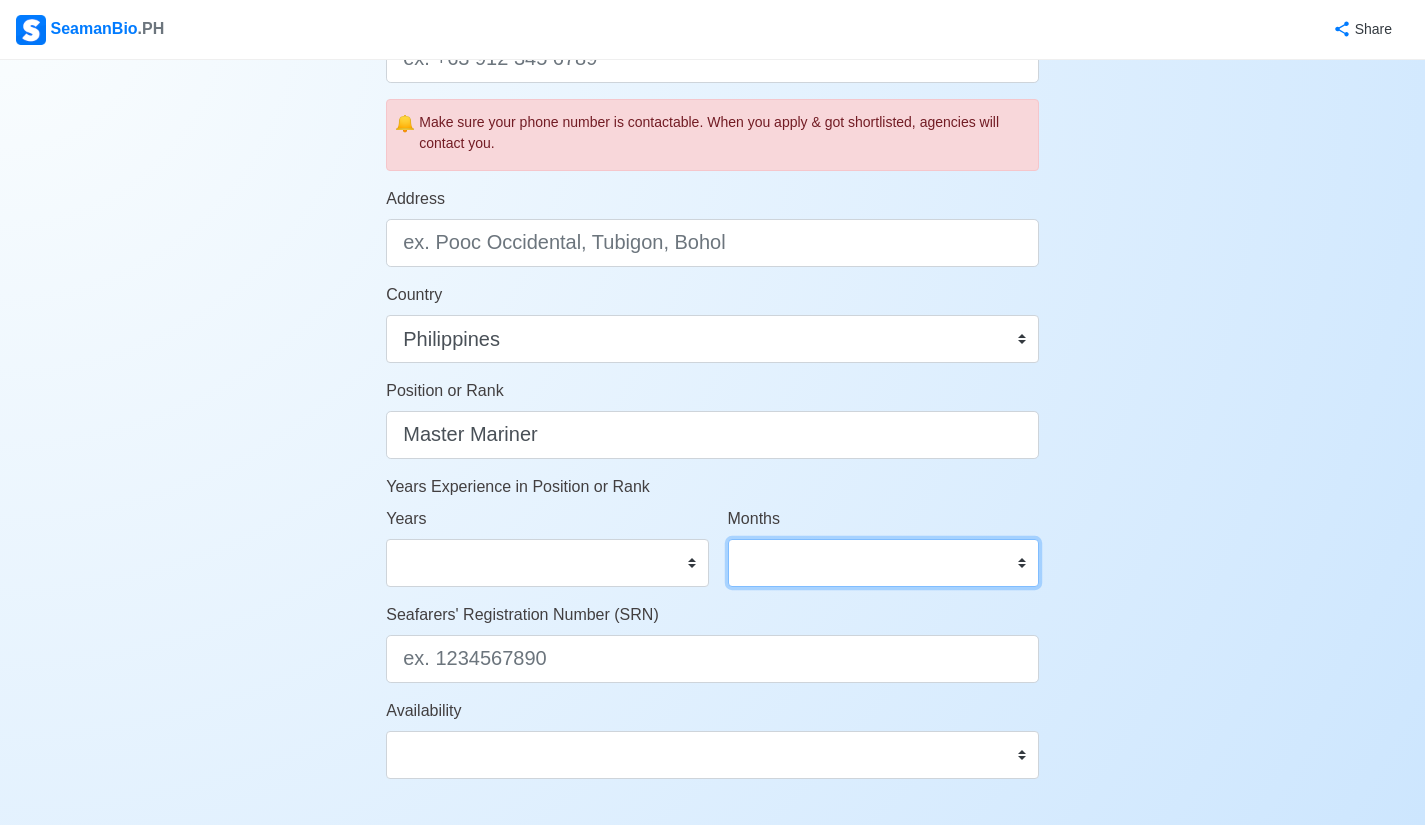 click on "0 1 2 3 4 5 6 7 8 9 10 11" at bounding box center [883, 563] 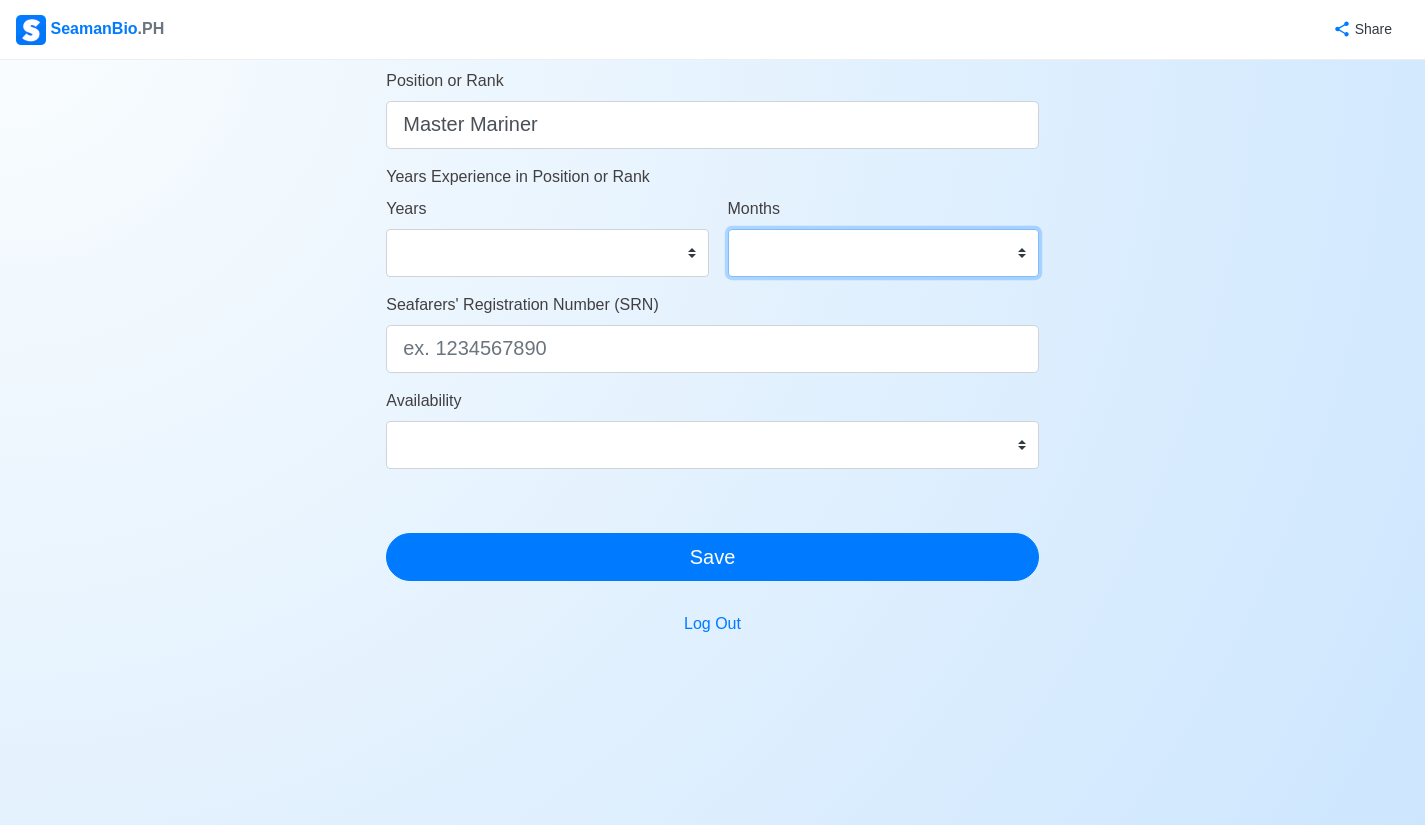 scroll, scrollTop: 1034, scrollLeft: 0, axis: vertical 